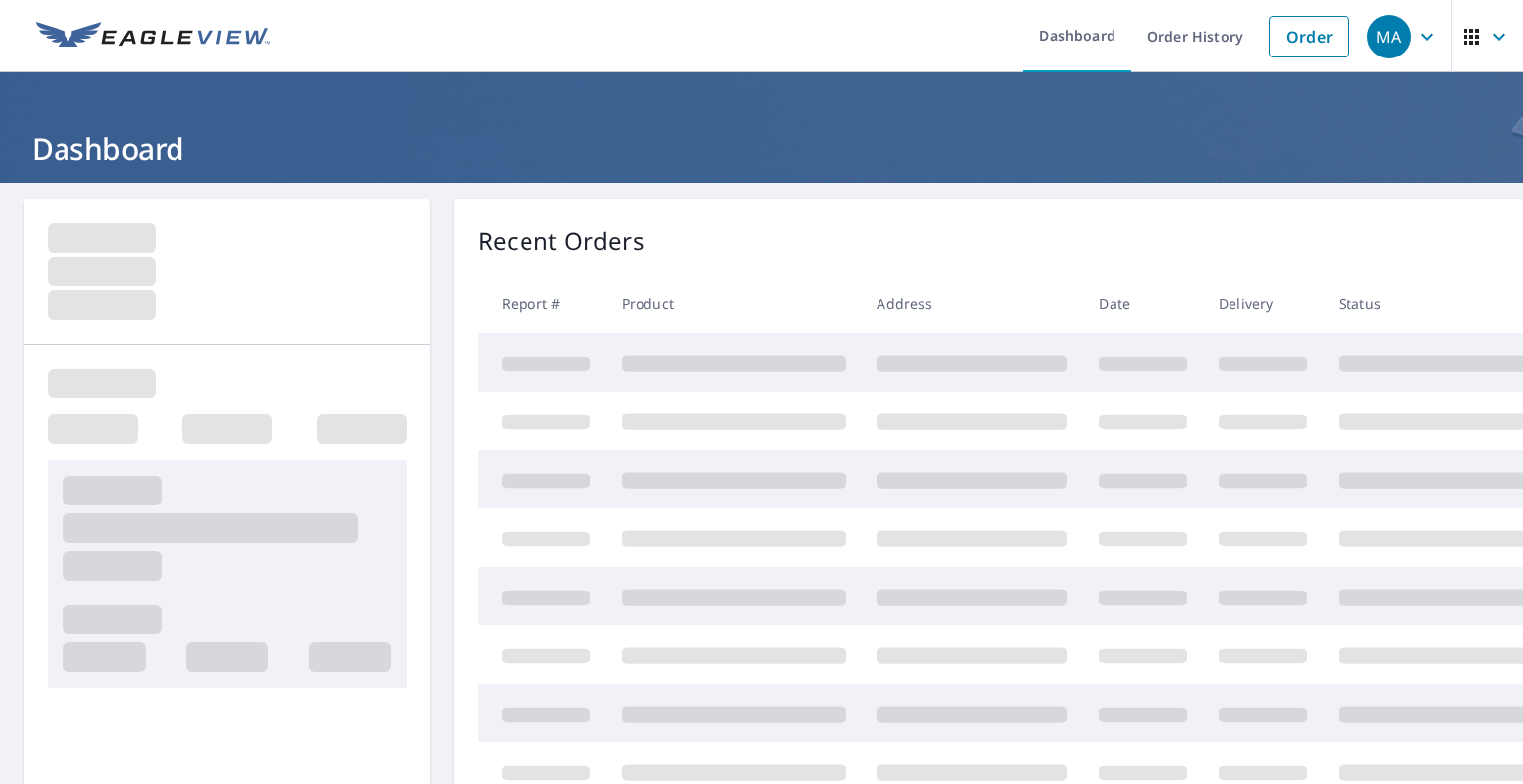 scroll, scrollTop: 0, scrollLeft: 0, axis: both 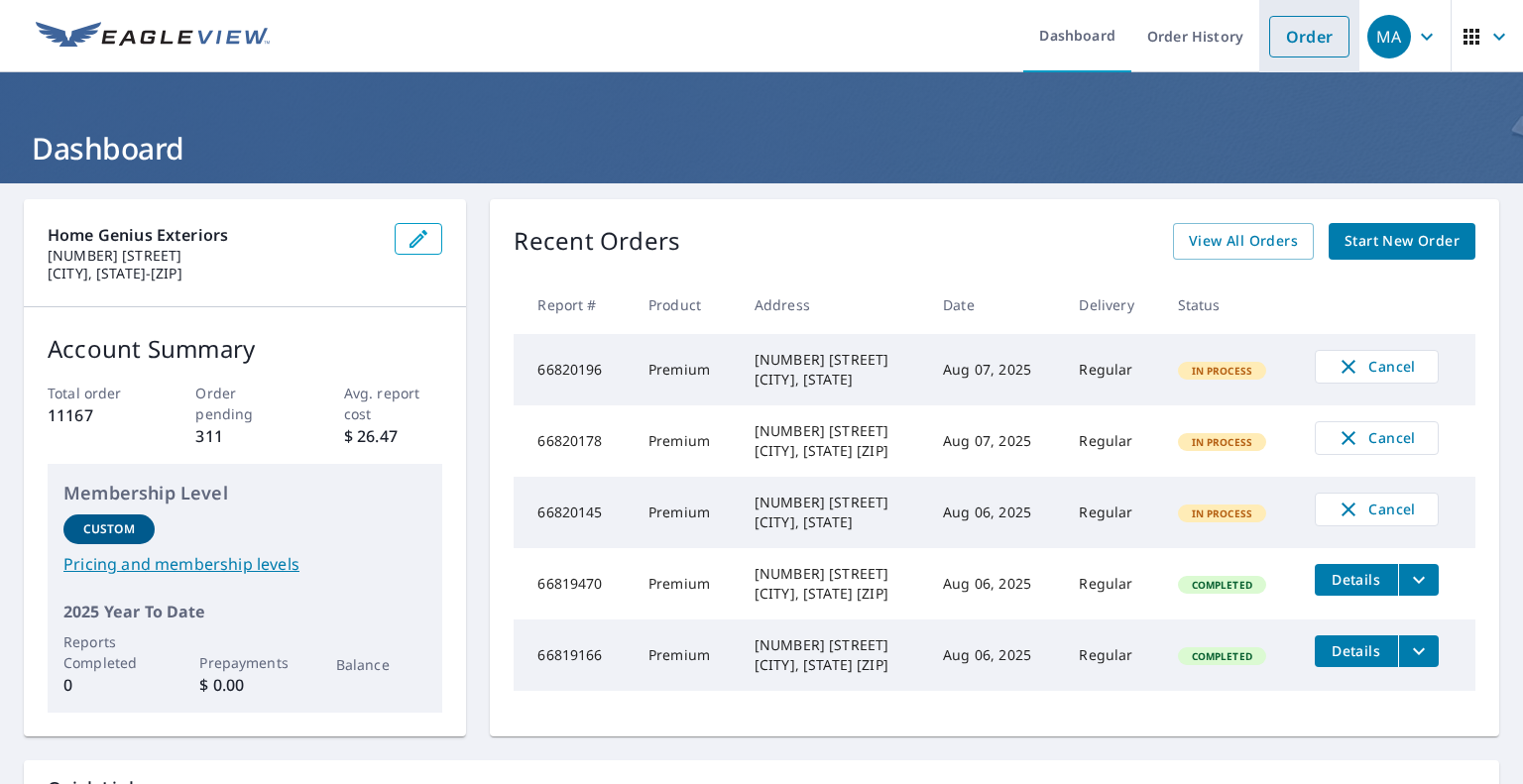 click on "Order" at bounding box center (1309, 37) 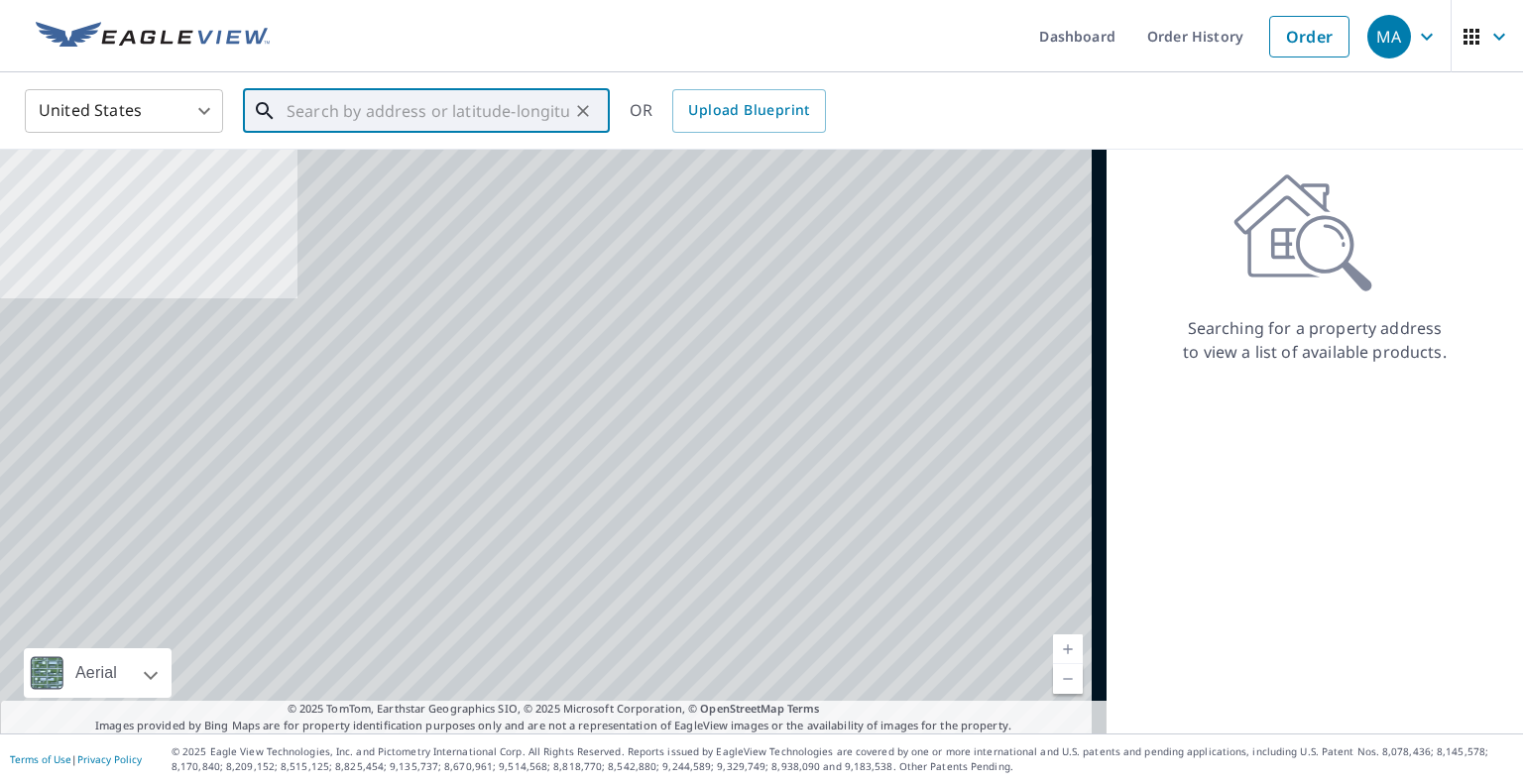click at bounding box center (427, 111) 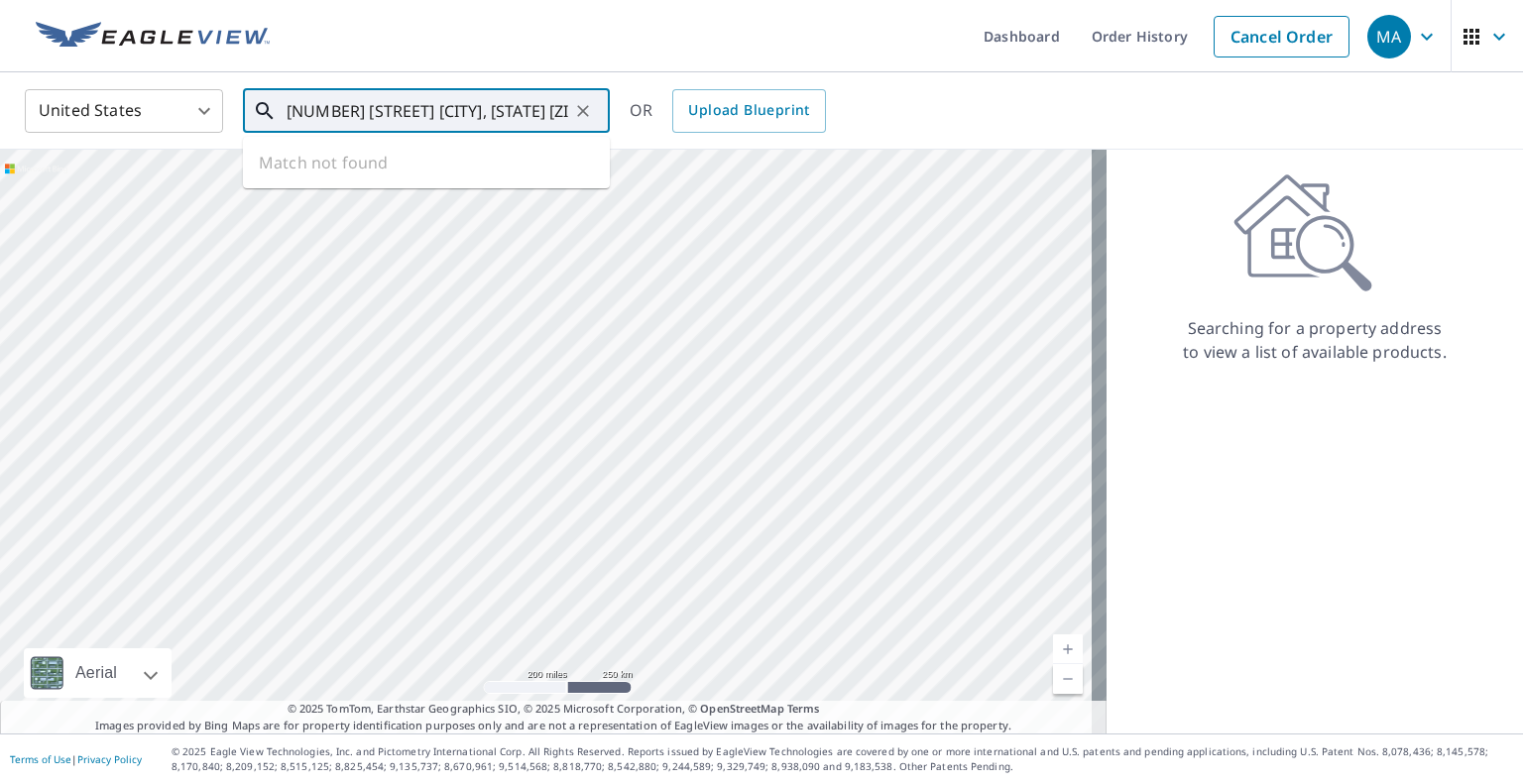 type on "[NUMBER] [STREET] [CITY], [STATE] [ZIP]" 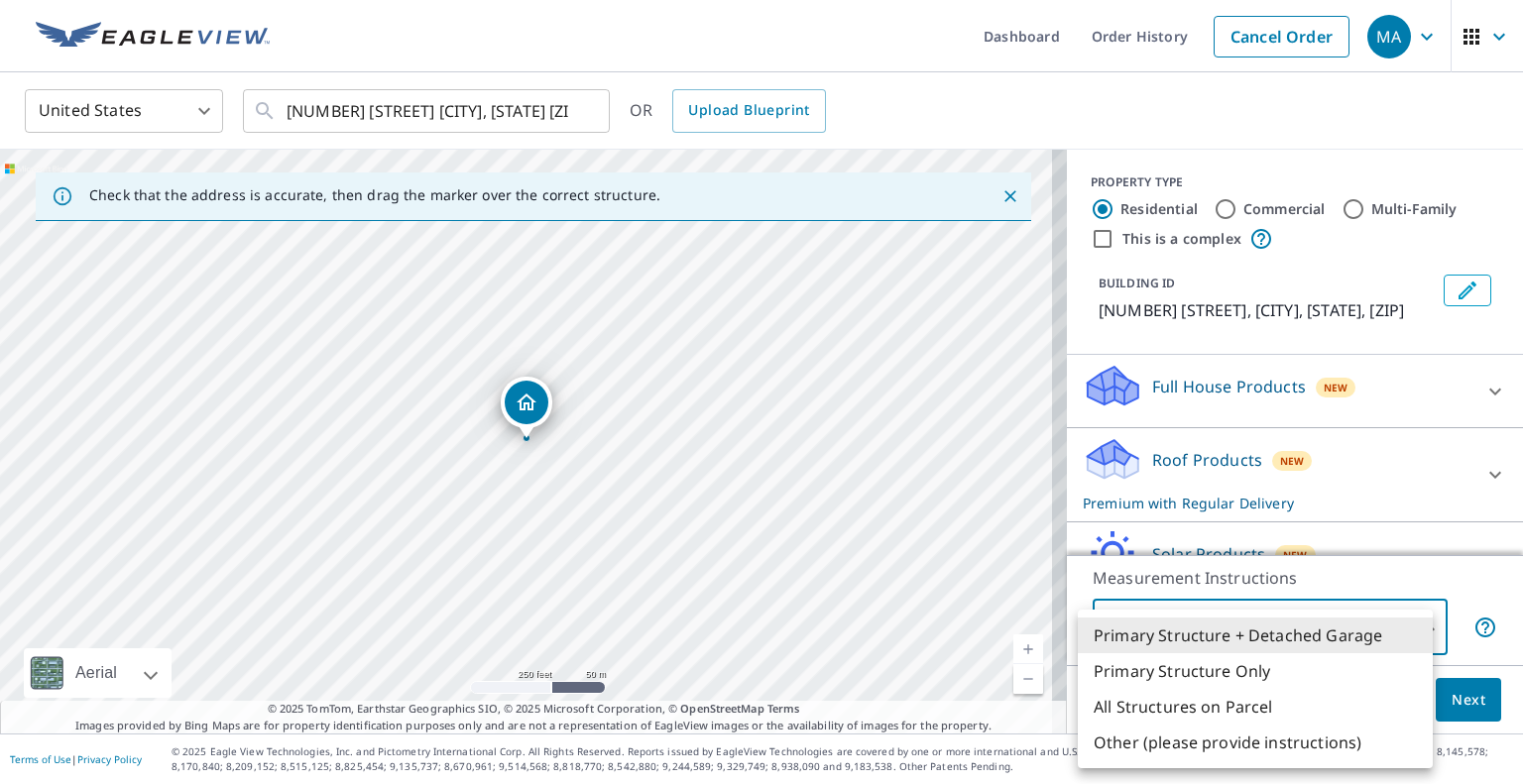 click on "MA MA
Dashboard Order History Cancel Order MA United States US ​ [NUMBER] [STREET] [CITY], [STATE] ​ OR Upload Blueprint Check that the address is accurate, then drag the marker over the correct structure. [NUMBER] [STREET] [CITY], [STATE] Aerial Road A standard road map Aerial A detailed look from above Labels Labels 250 feet 50 m © 2025 TomTom, © Vexcel Imaging, © 2025 Microsoft Corporation,  © OpenStreetMap Terms © 2025 TomTom, Earthstar Geographics SIO, © 2025 Microsoft Corporation, ©   OpenStreetMap   Terms Images provided by Bing Maps are for property identification purposes only and are not a representation of EagleView images or the availability of images for the property. PROPERTY TYPE Residential Commercial Multi-Family This is a complex BUILDING ID [NUMBER] [STREET], [CITY], [STATE] Full House Products New Full House™ $71.8 Roof Products New Premium with Regular Delivery Premium $0 Delivery Regular $0 8 ​ Gutter $13 Bid Perfect™ $16 Solar Products New Inform Essentials+ $63.25" at bounding box center [762, 392] 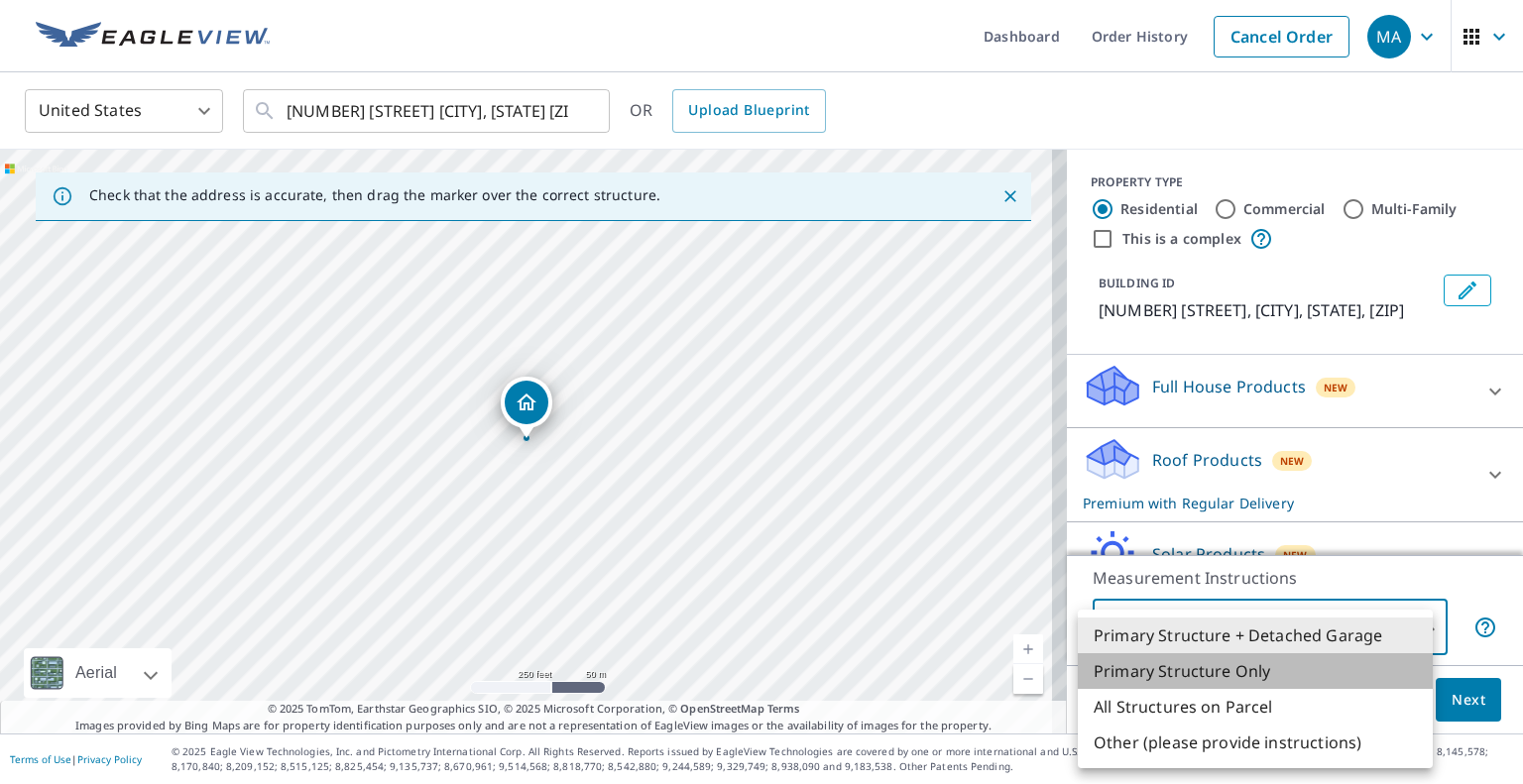 click on "Primary Structure Only" at bounding box center (1255, 671) 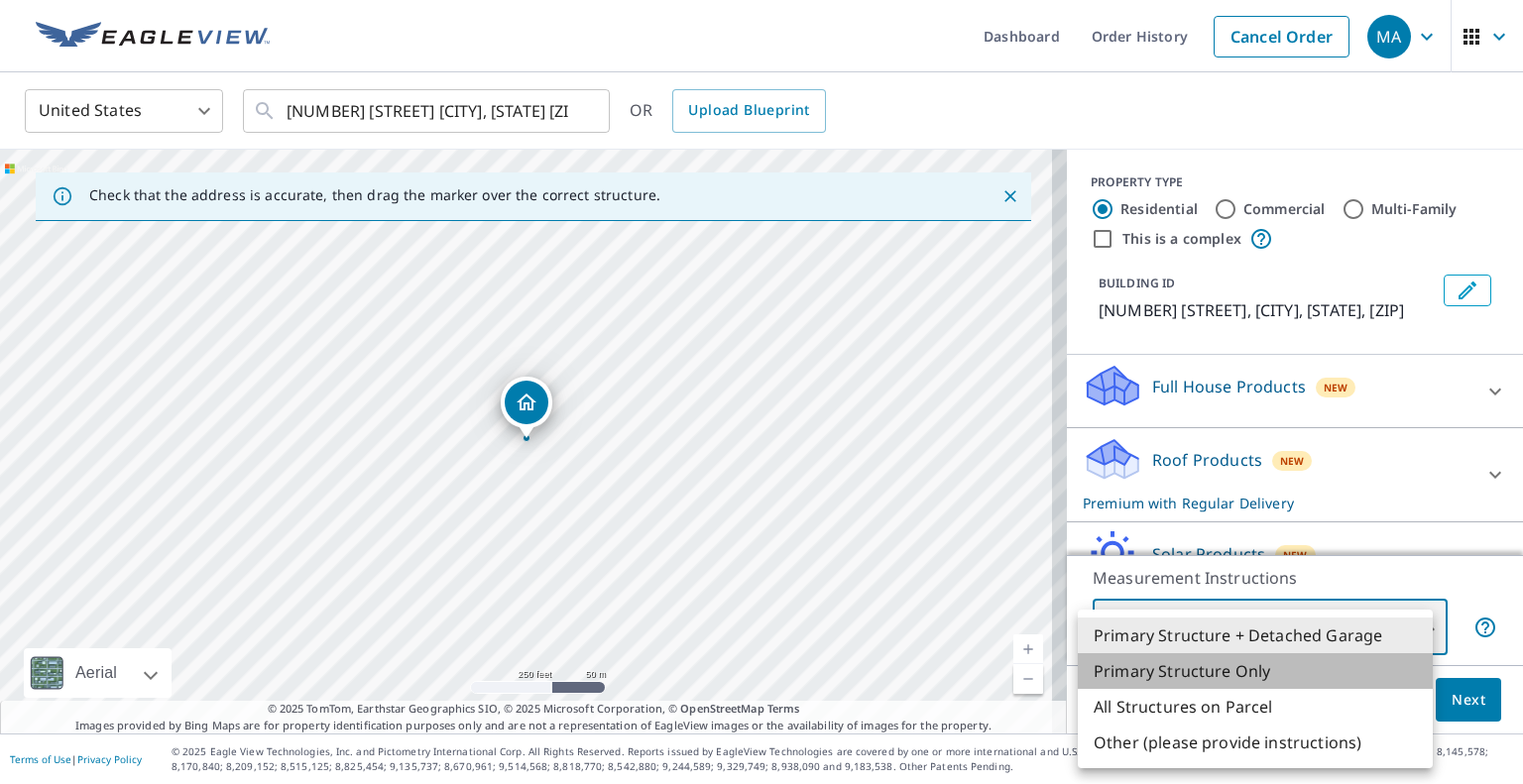 type on "2" 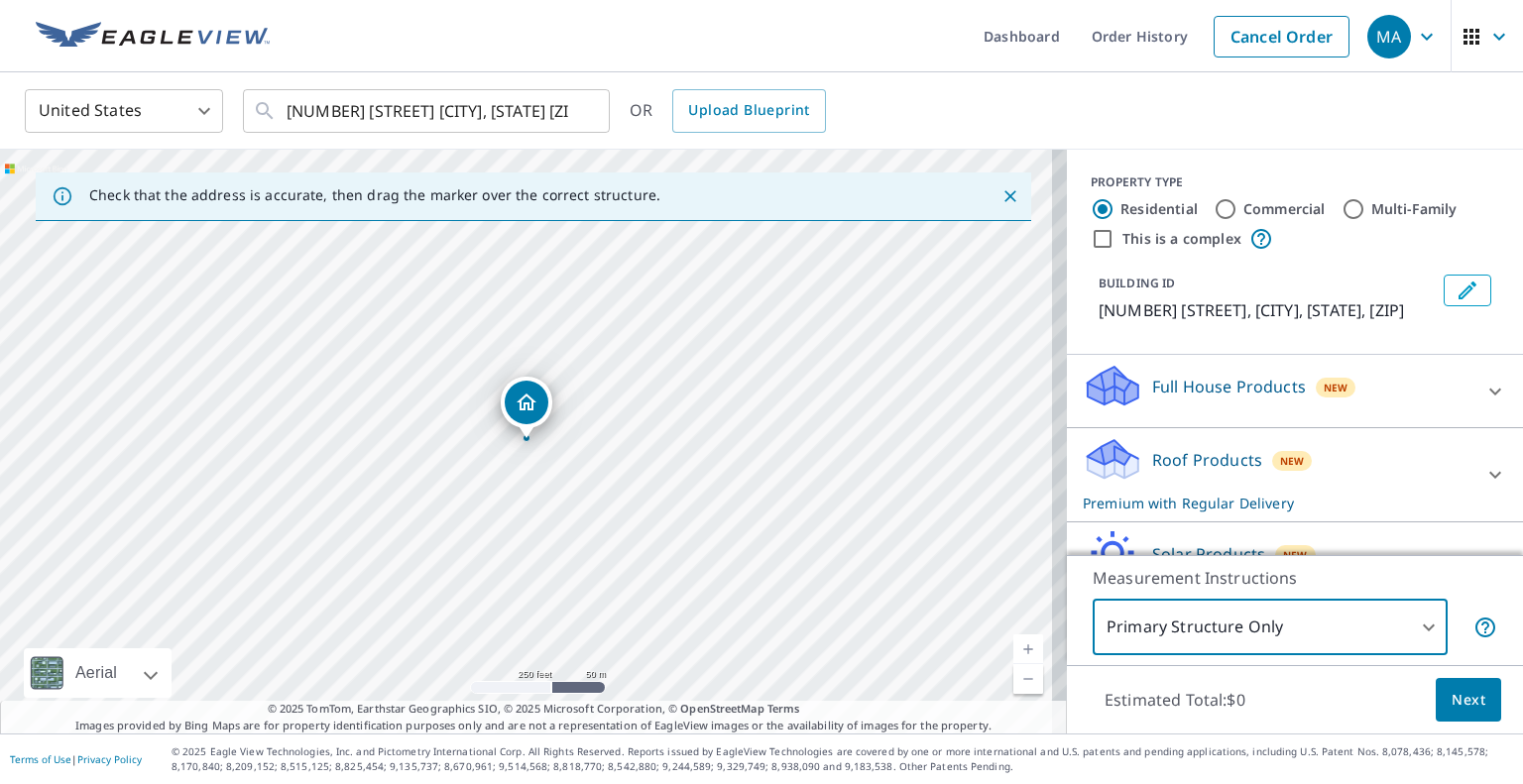 click on "Next" at bounding box center [1468, 700] 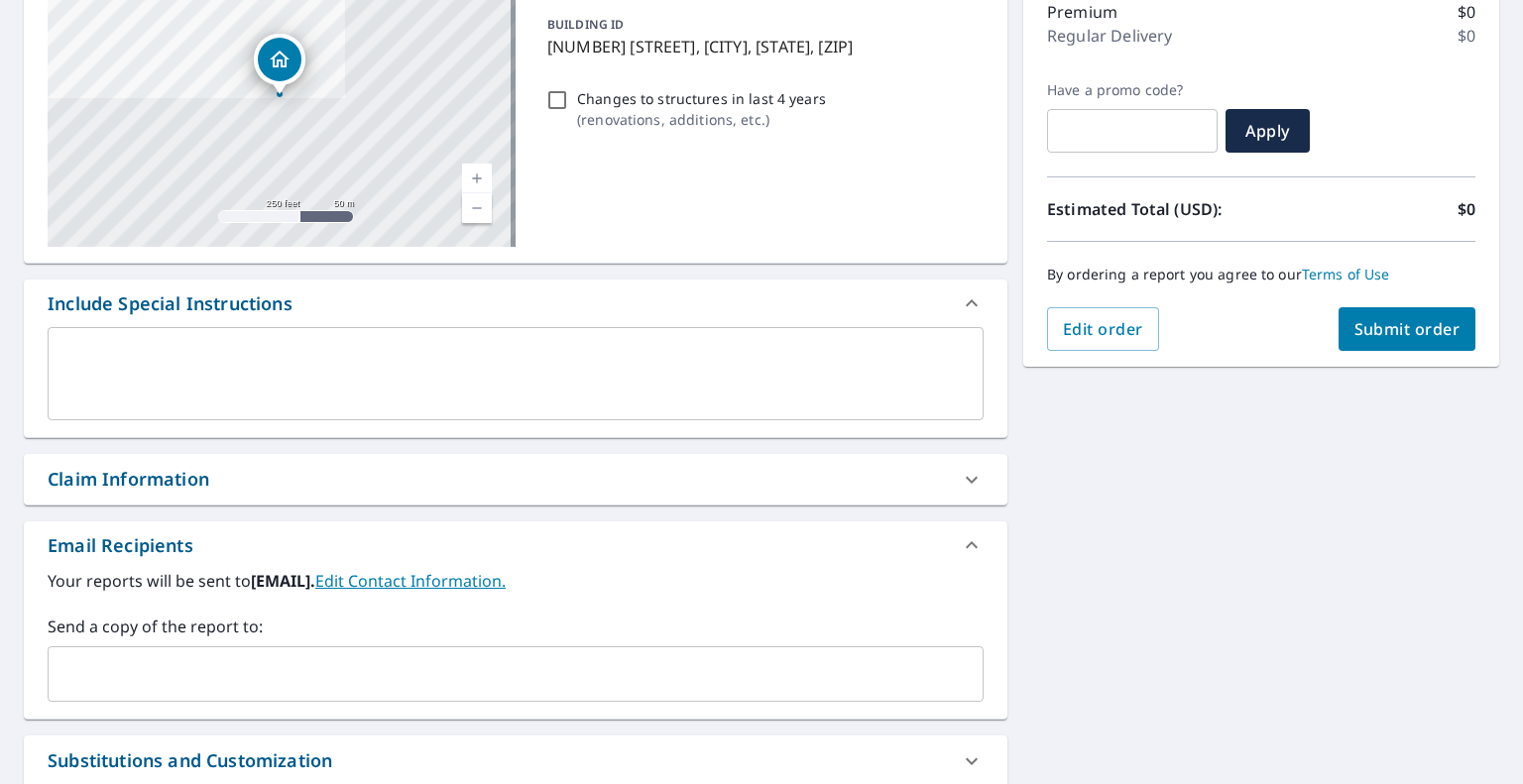 scroll, scrollTop: 396, scrollLeft: 0, axis: vertical 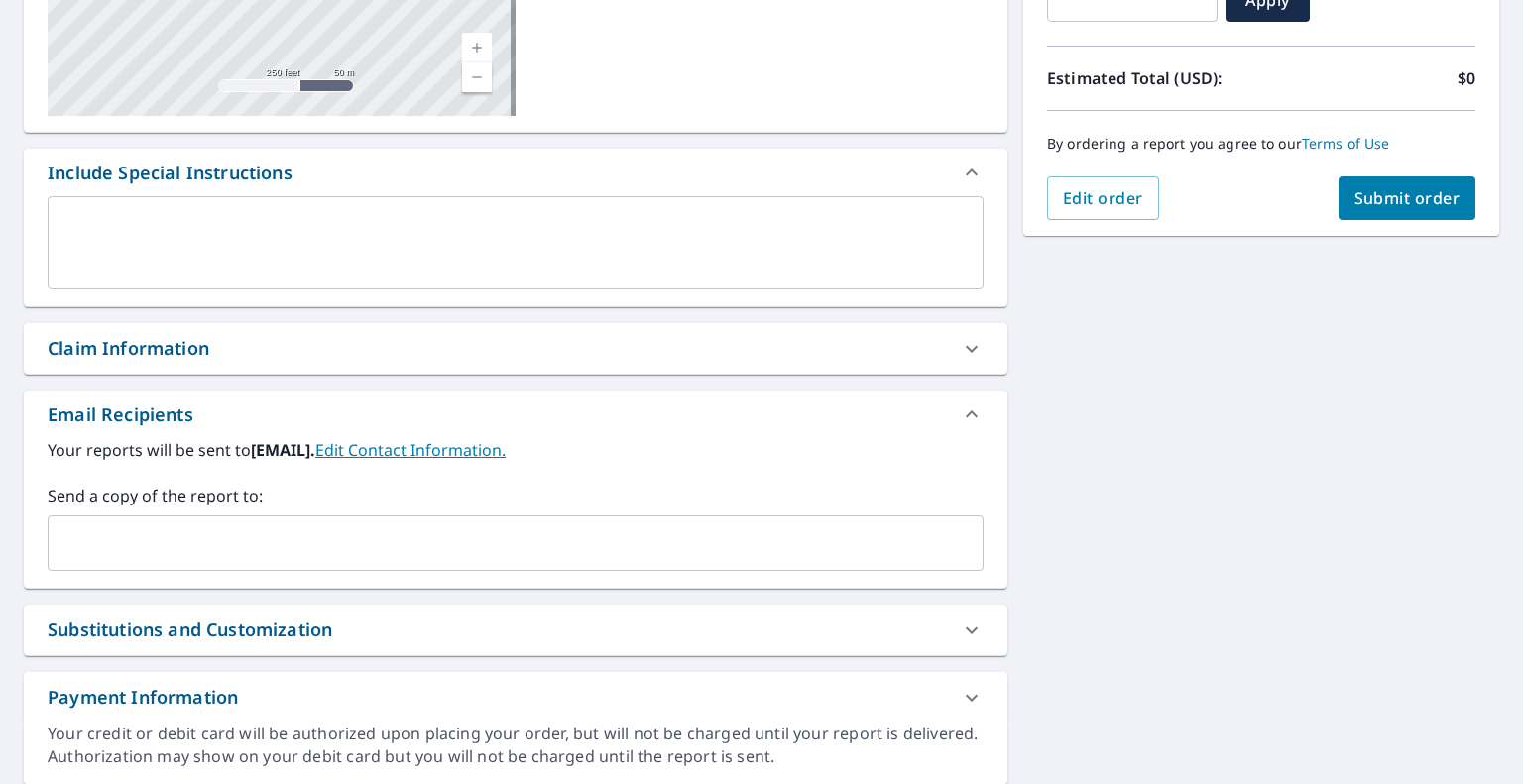 click at bounding box center (501, 543) 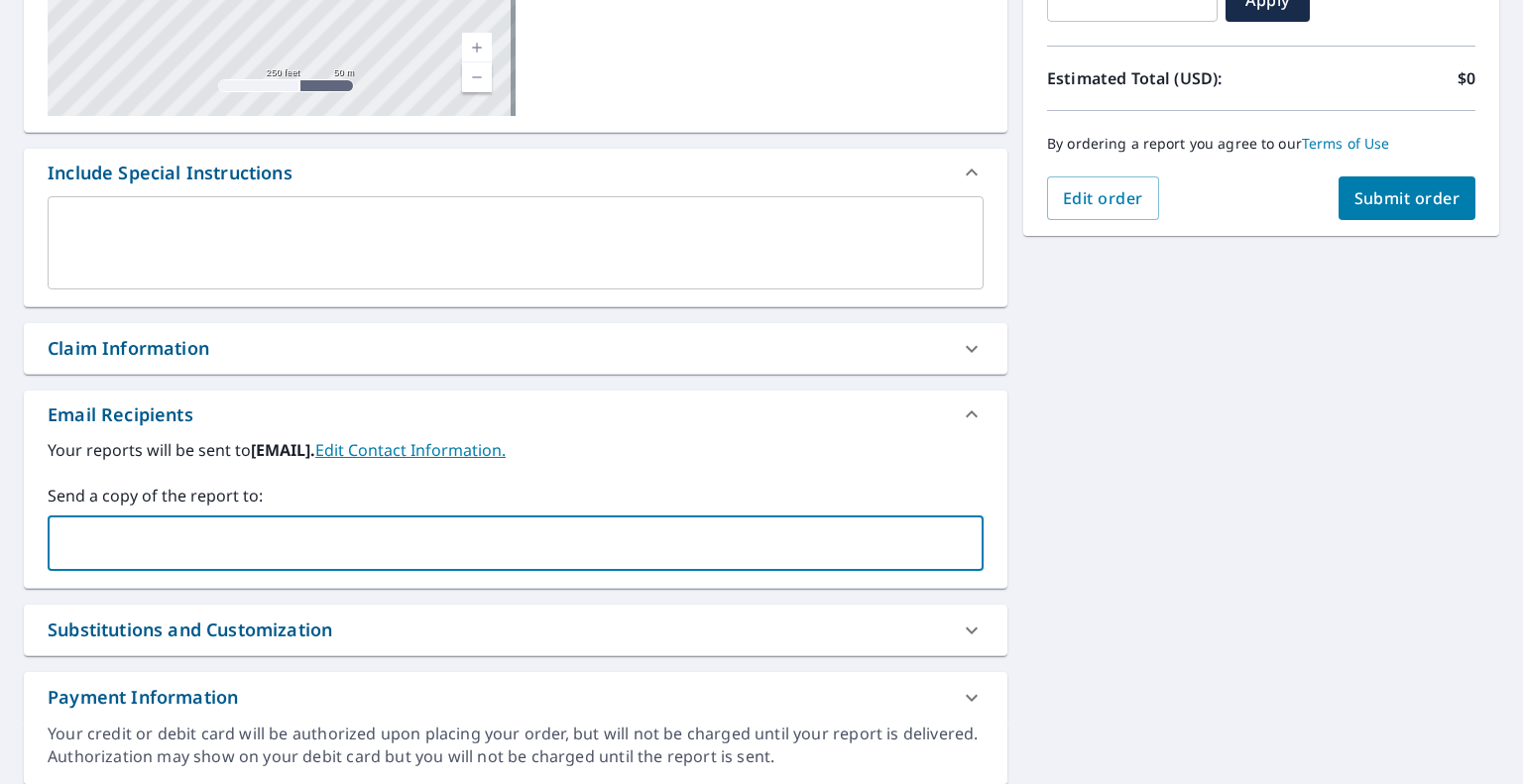 paste on "[EMAIL]" 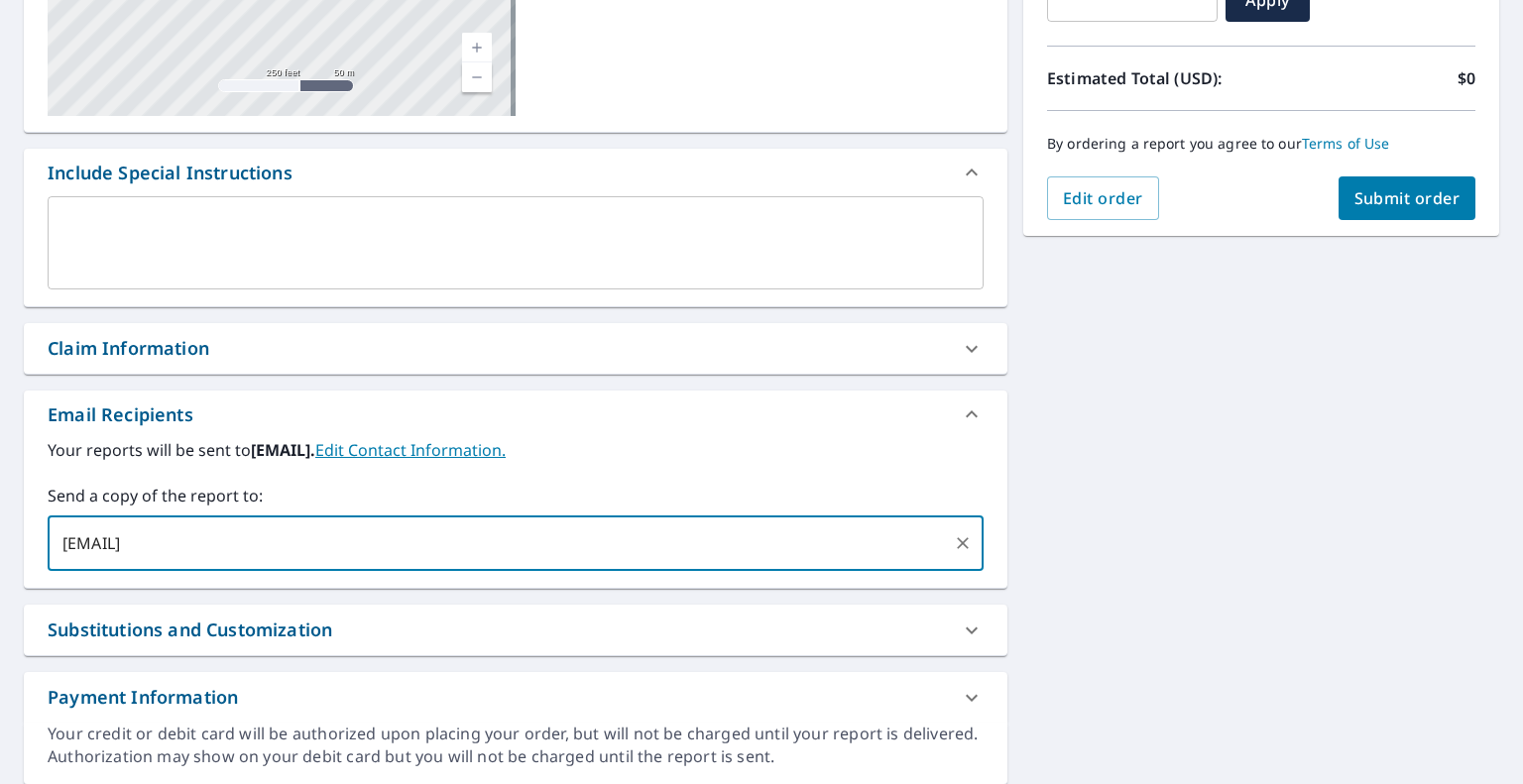 type on "[EMAIL]" 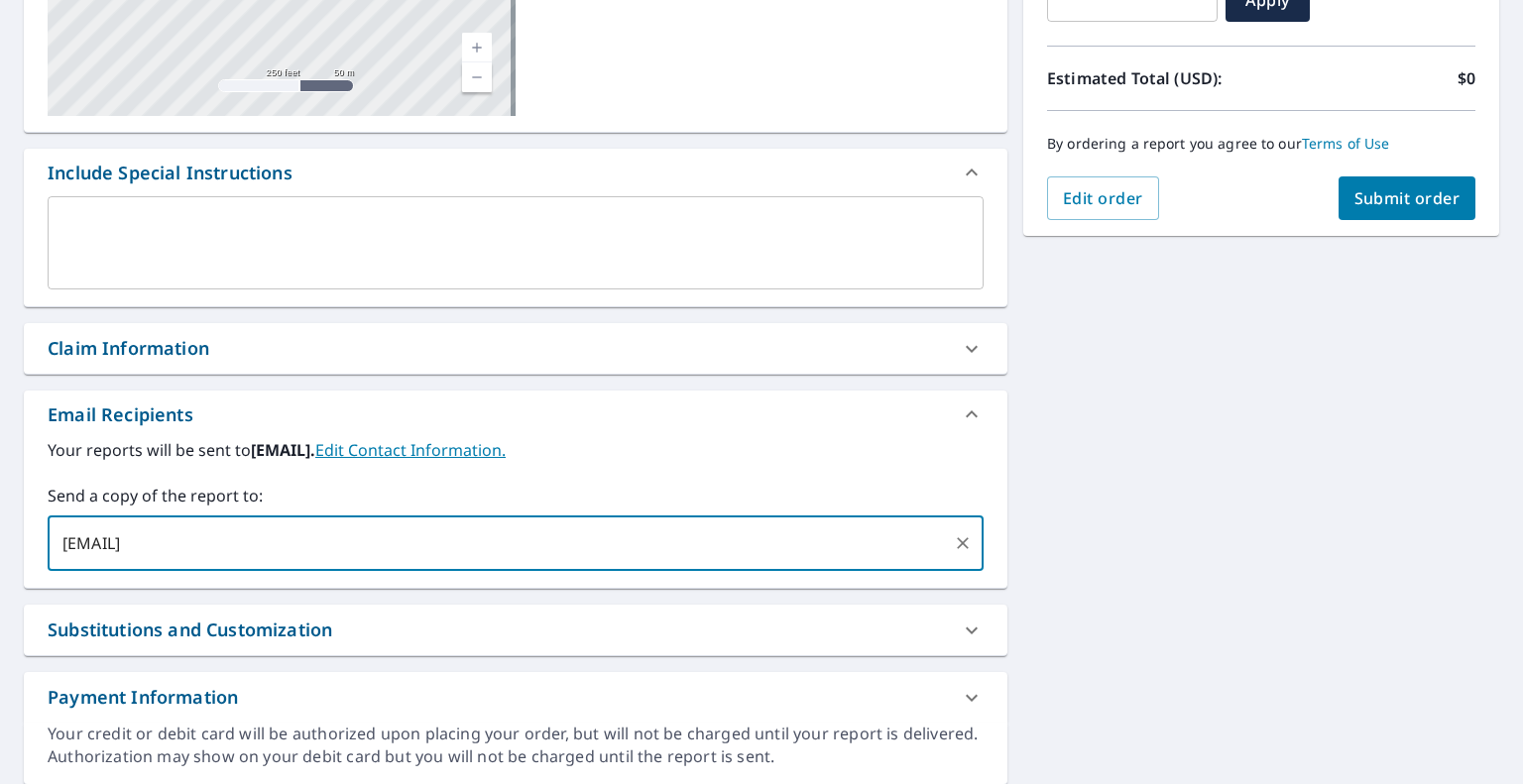 type 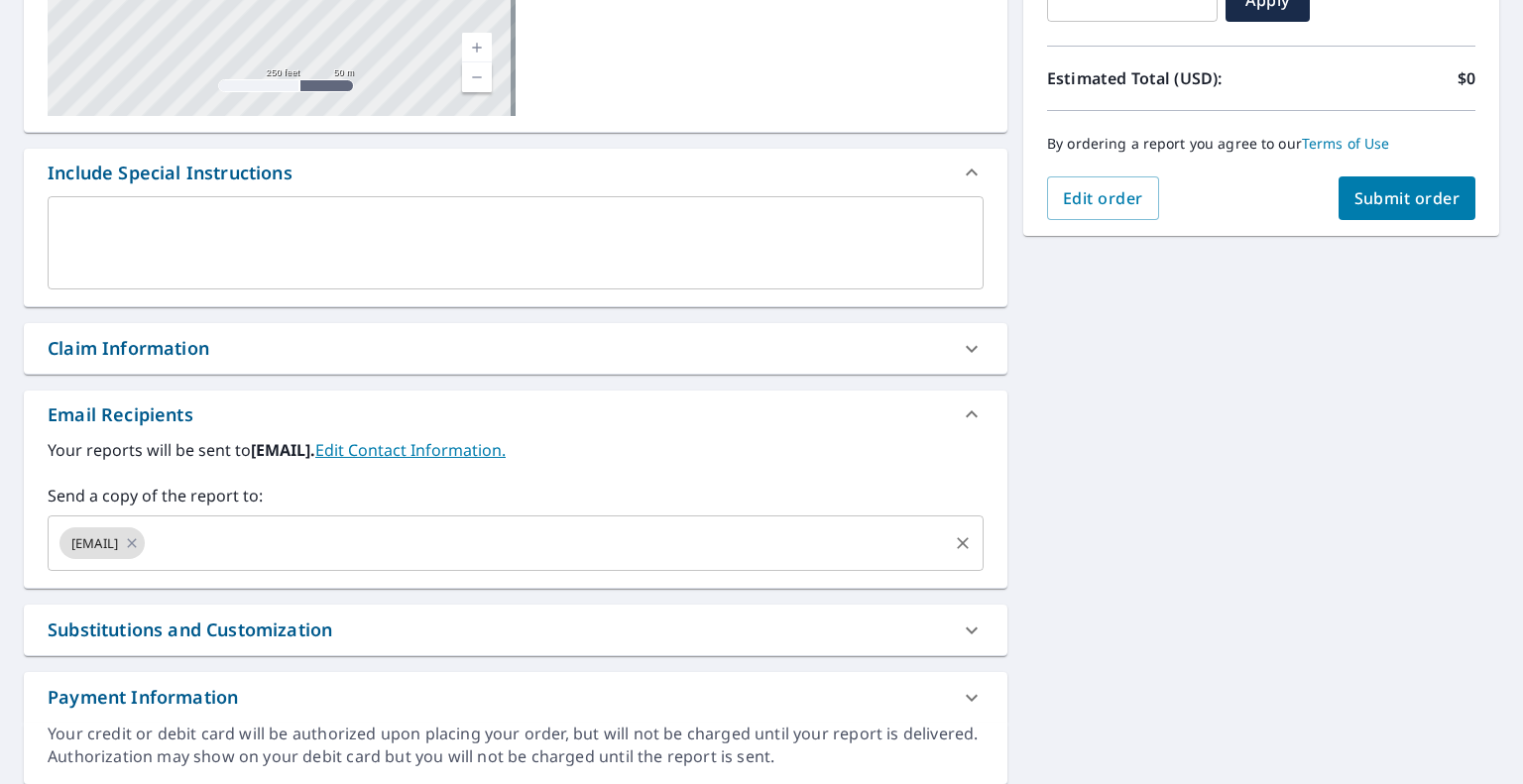 click at bounding box center [546, 543] 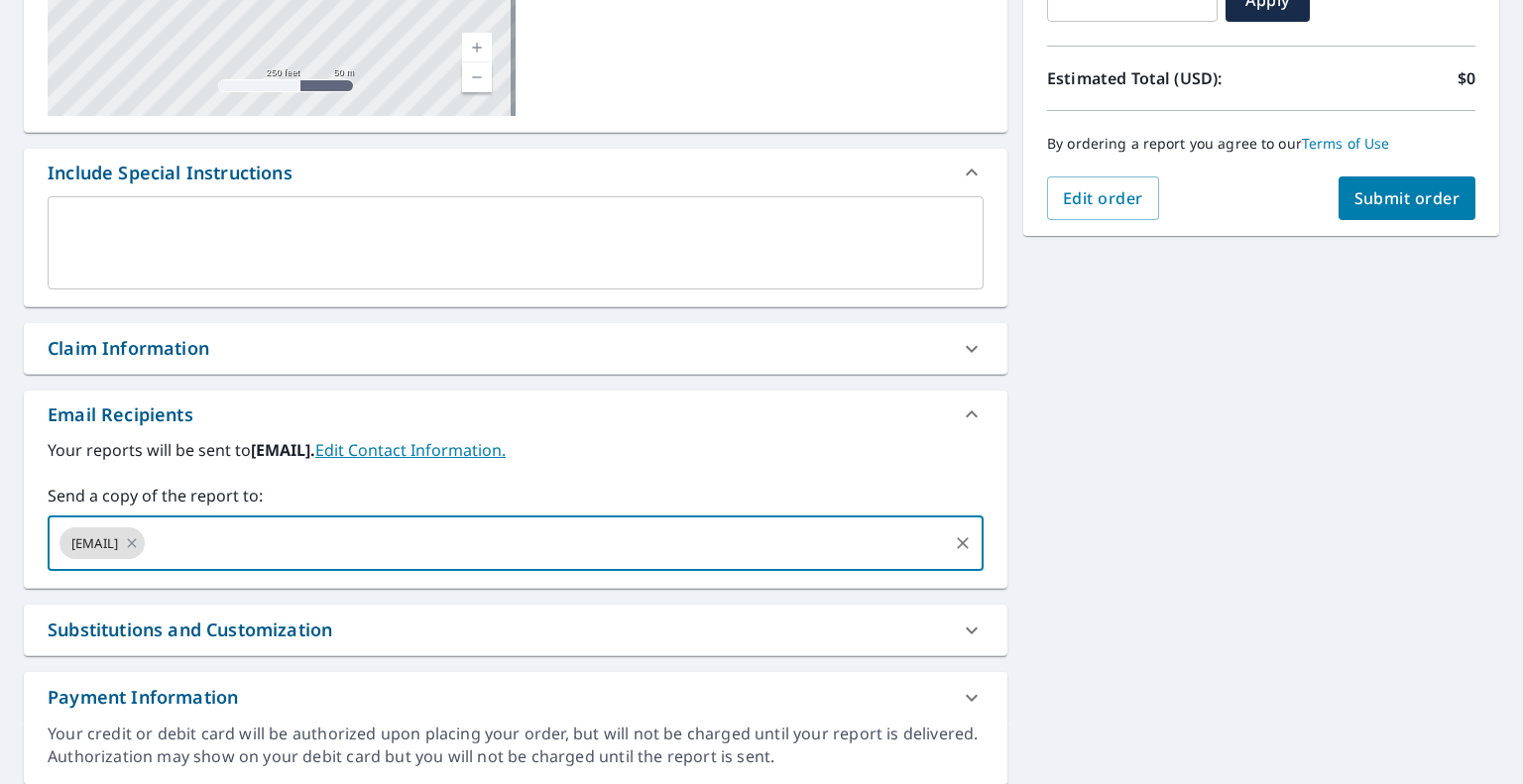 paste on "[EMAIL]" 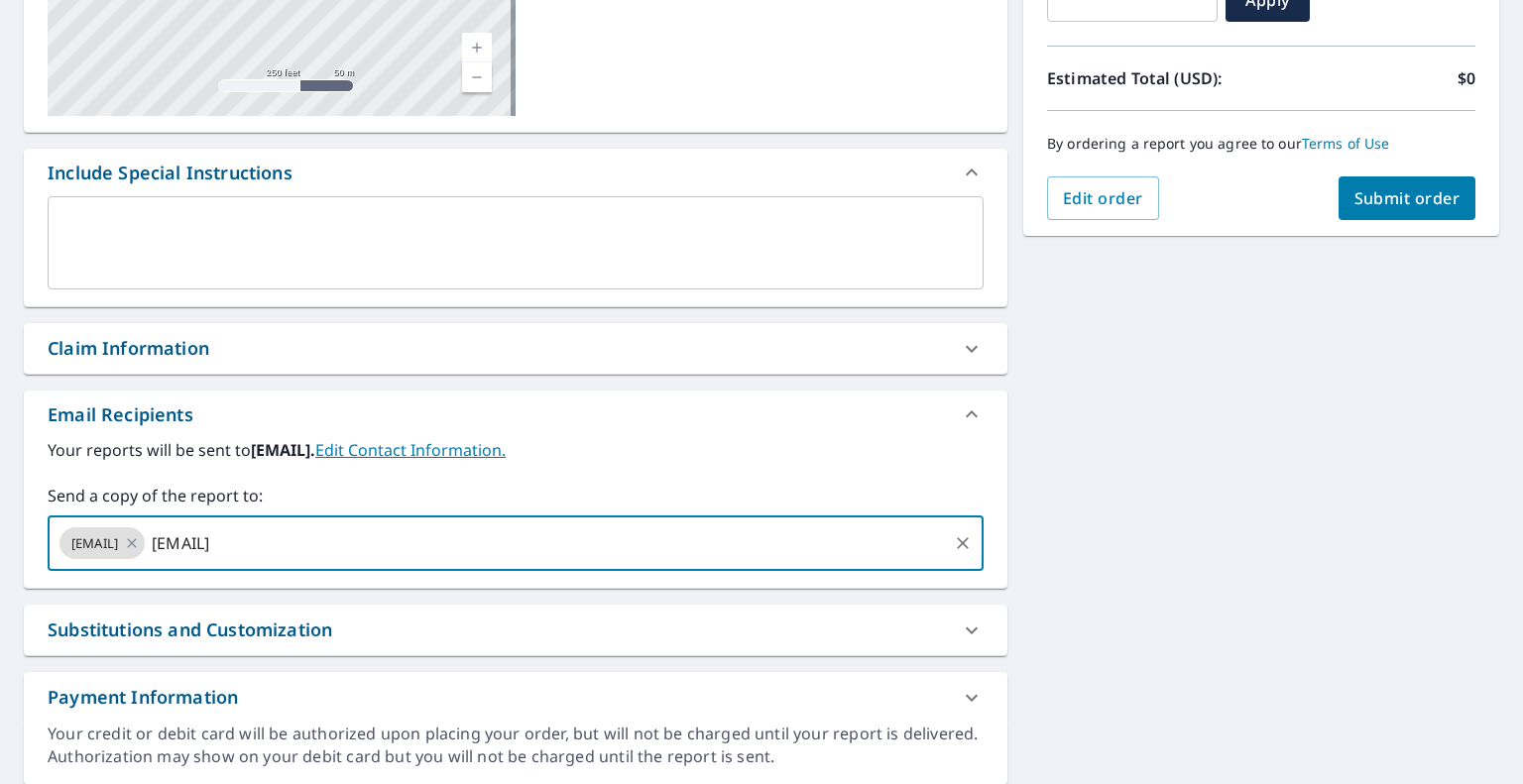 type on "[EMAIL]" 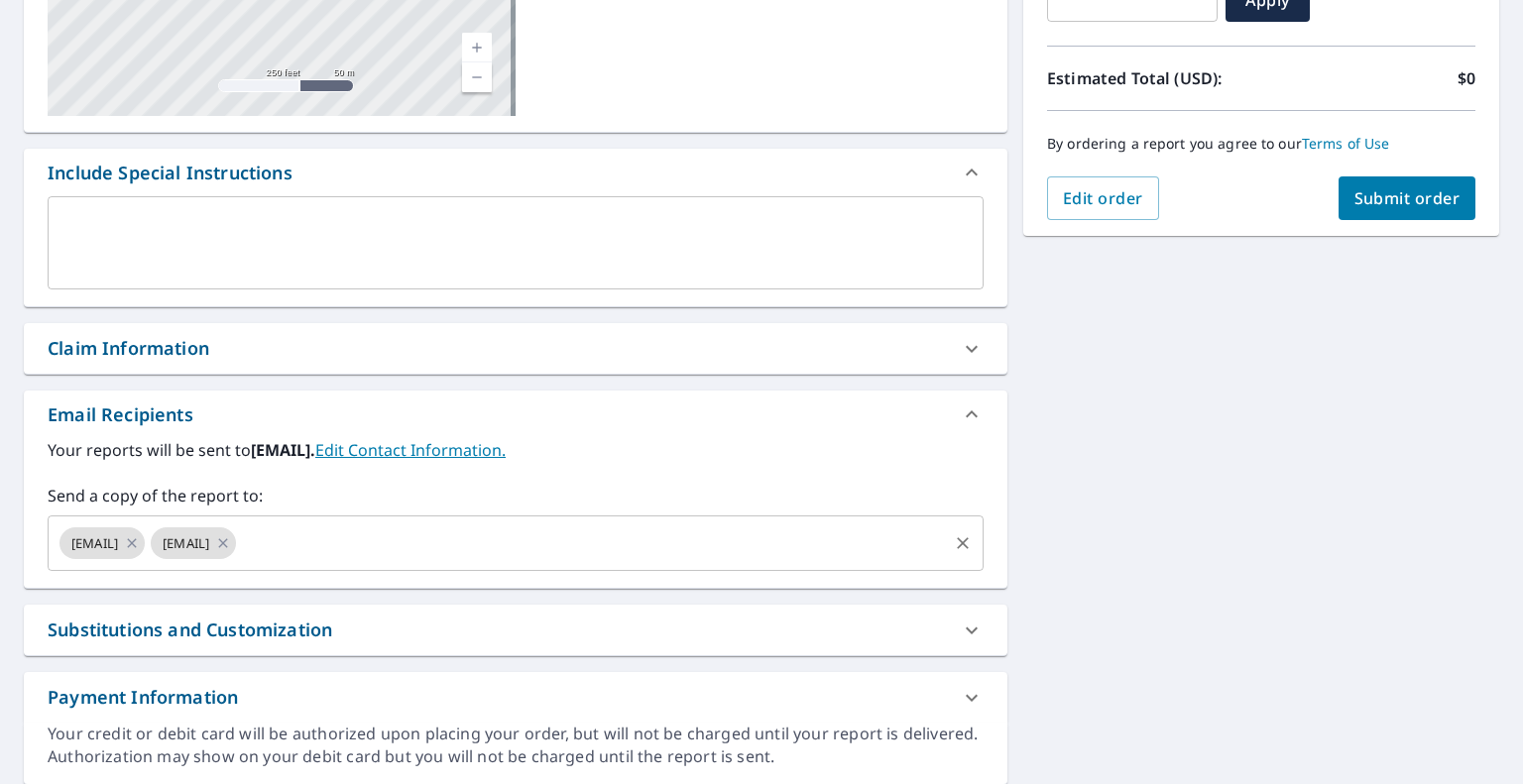 click at bounding box center (592, 543) 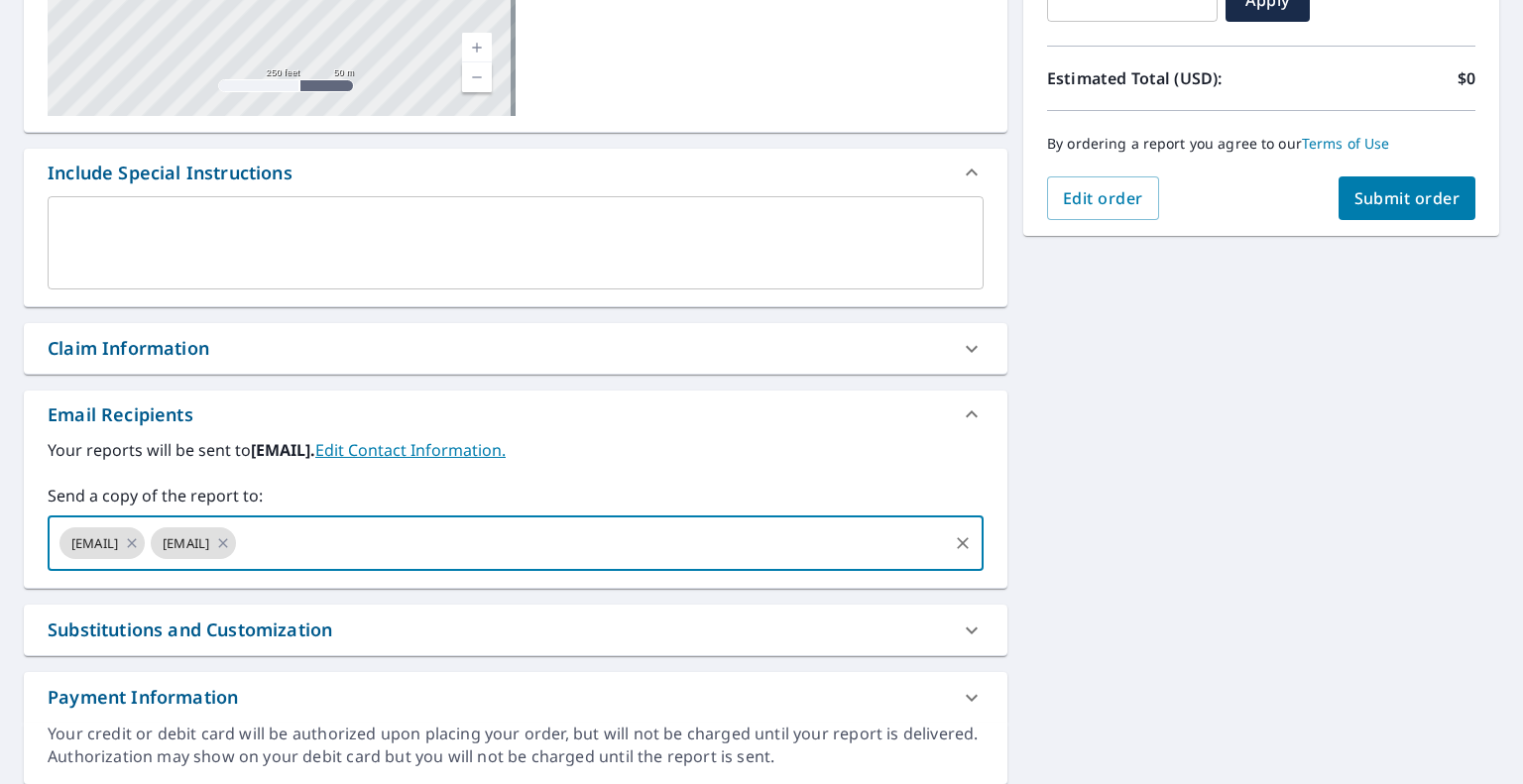 paste on "[EMAIL]" 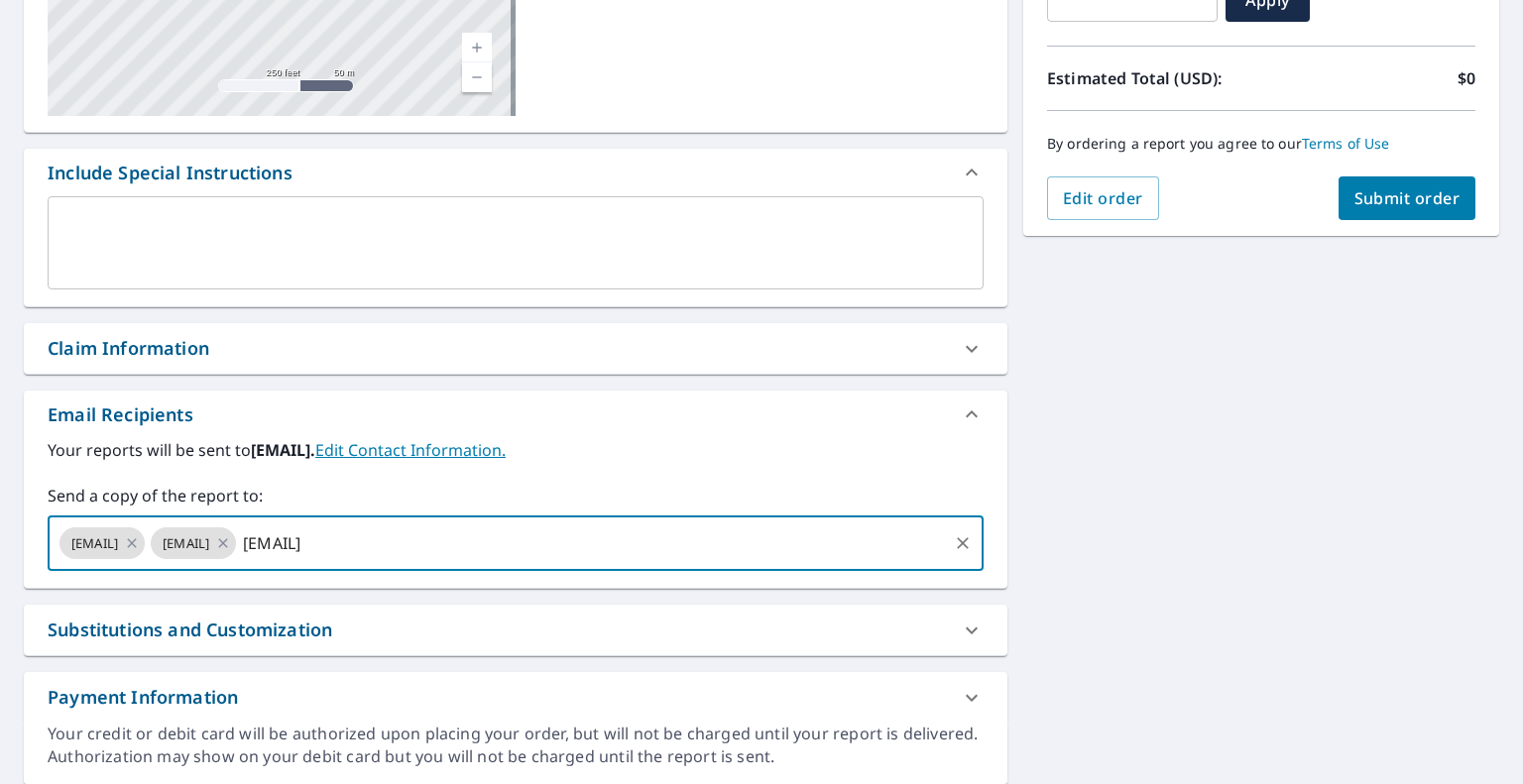 type on "[EMAIL]" 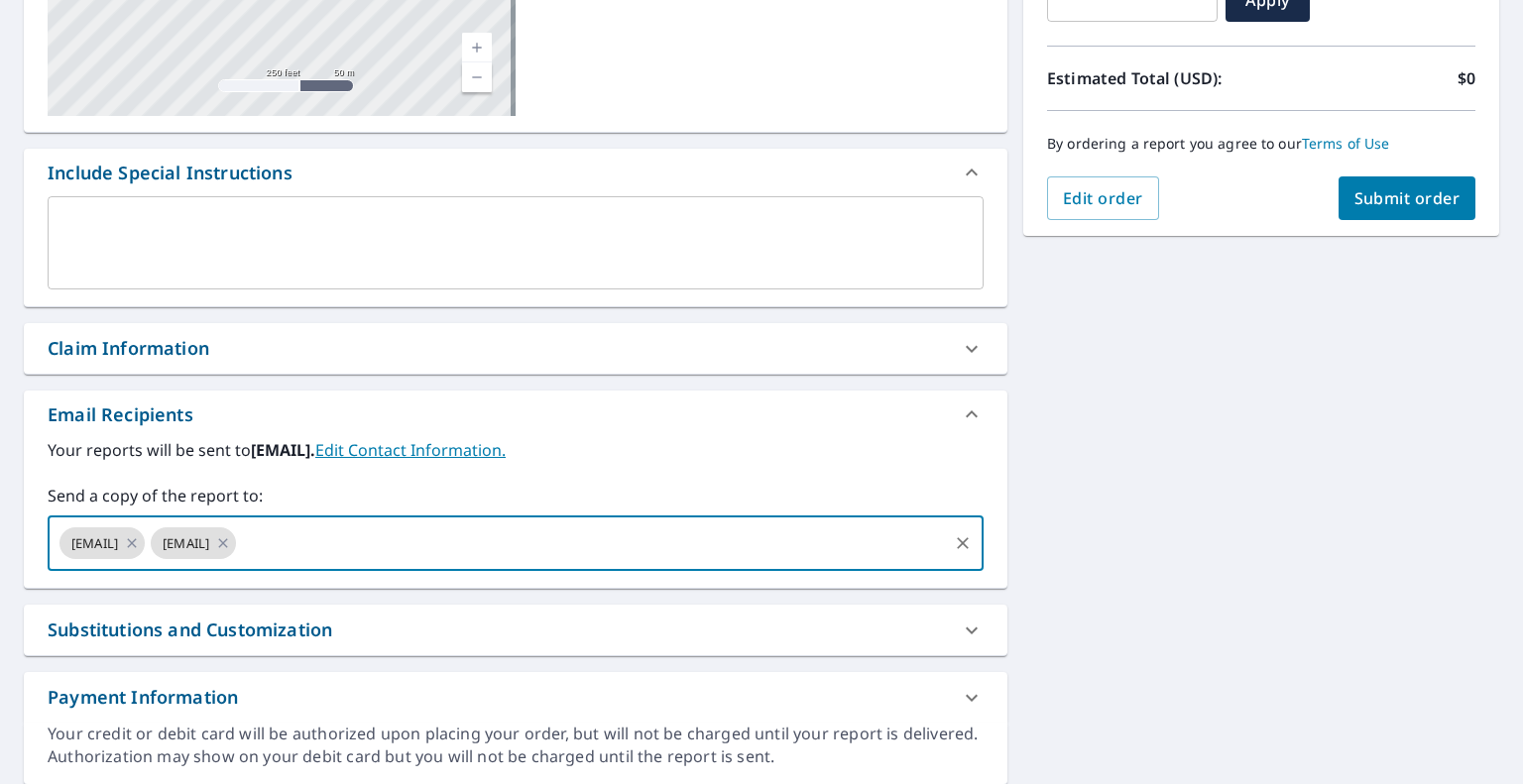 click on "[NUMBER] [STREET] [CITY], [STATE] Aerial Road A standard road map Aerial A detailed look from above Labels Labels 250 feet 50 m © 2025 TomTom, © Vexcel Imaging, © 2025 Microsoft Corporation,  © OpenStreetMap Terms PROPERTY TYPE Residential BUILDING ID [NUMBER] [STREET], [CITY], [STATE] Changes to structures in last 4 years ( renovations, additions, etc. ) Include Special Instructions x ​ Claim Information Claim number ​ Claim information ​ PO number ​ Date of loss ​ Cat ID ​ Email Recipients Your reports will be sent to  [EMAIL].  Edit Contact Information. Send a copy of the report to: [EMAIL] [EMAIL] ​ Substitutions and Customization Roof measurement report substitutions If a Premium Report is unavailable send me an Extended Coverage 3D Report: Yes No Ask If an Extended Coverage 3D Report is unavailable send me an Extended Coverage 2D Report: Yes No Ask Yes No Ask Additional Report Formats (Not available for all reports)" at bounding box center [762, 293] 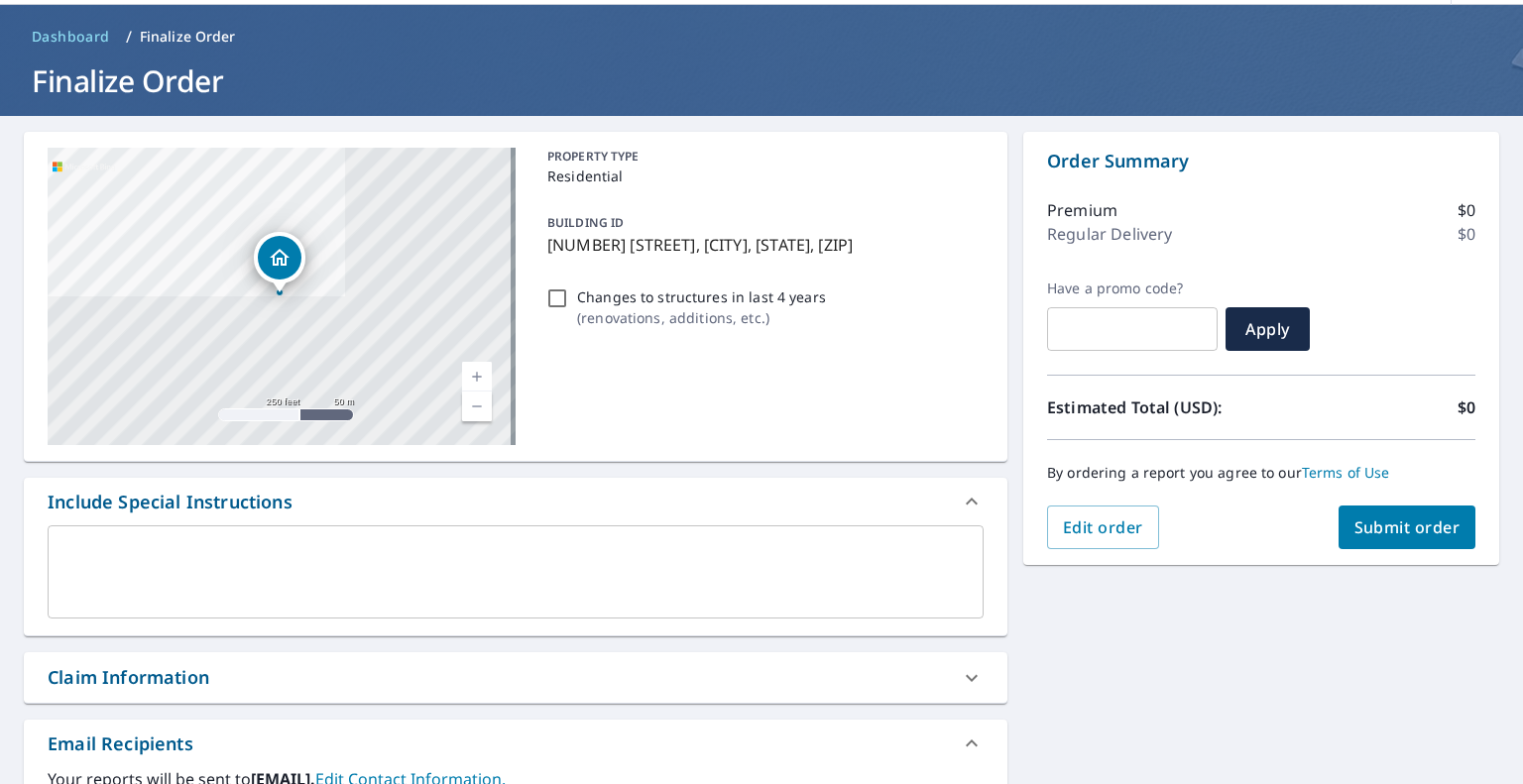 scroll, scrollTop: 0, scrollLeft: 0, axis: both 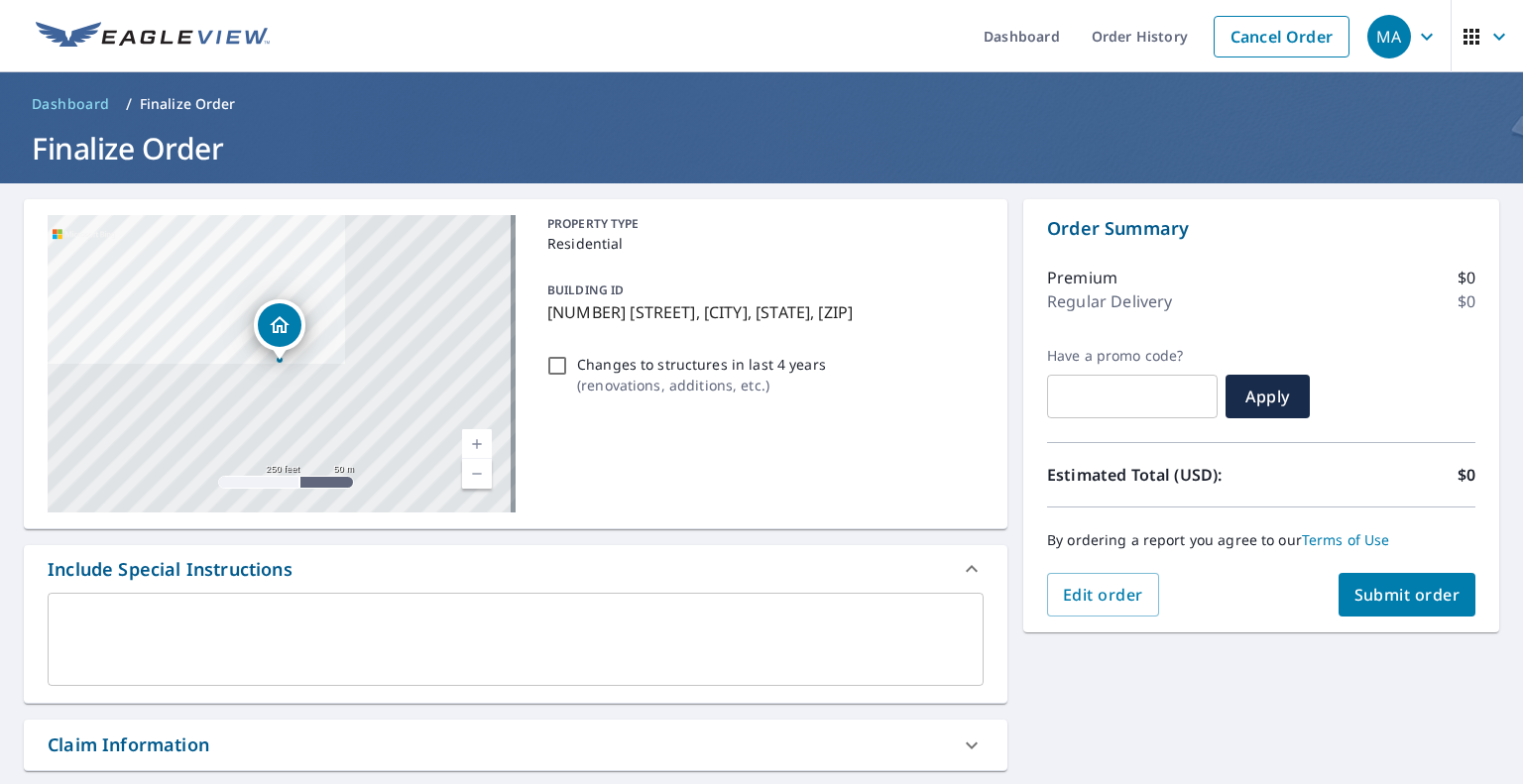 click on "Submit order" at bounding box center (1407, 595) 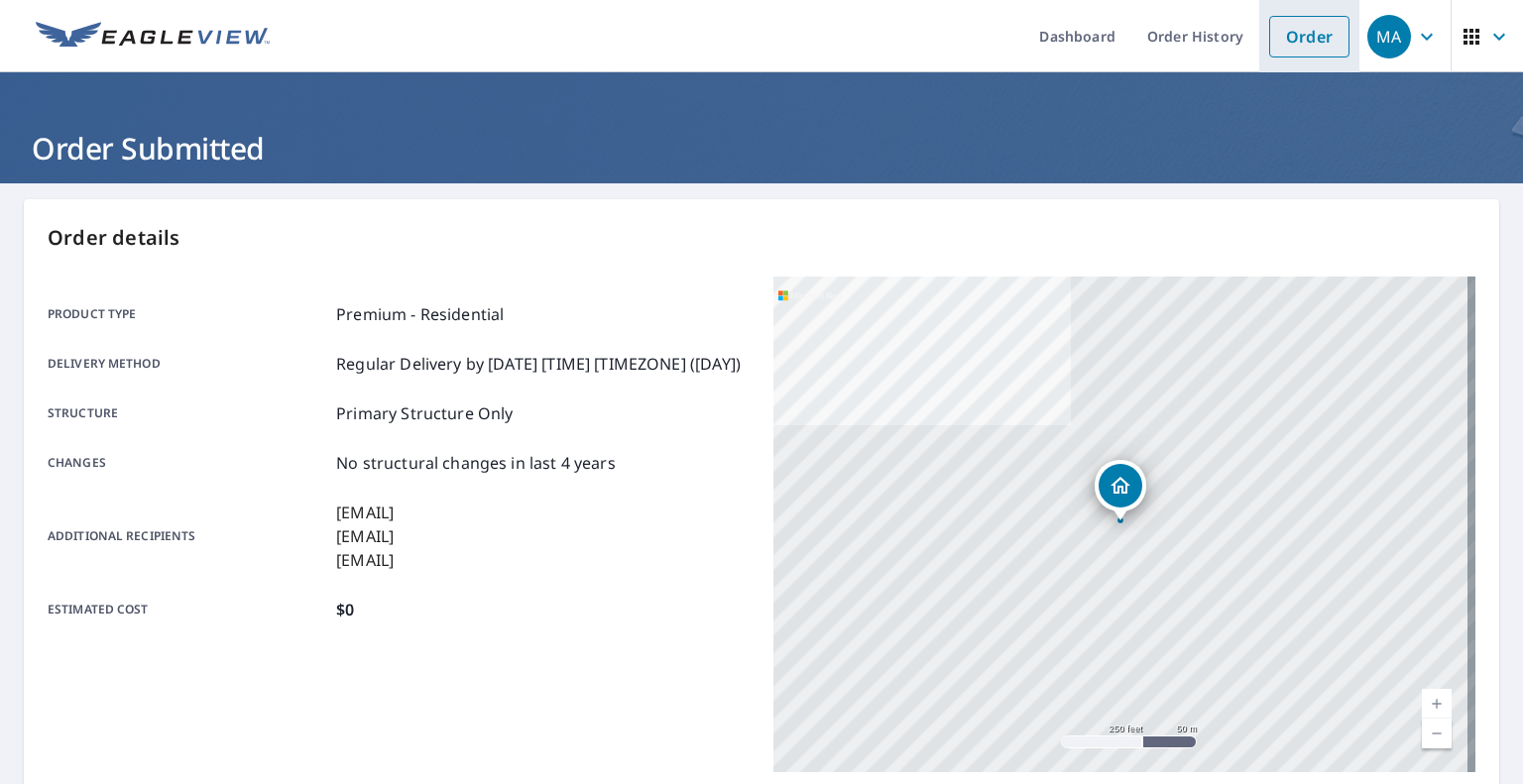 click on "Order" at bounding box center [1309, 37] 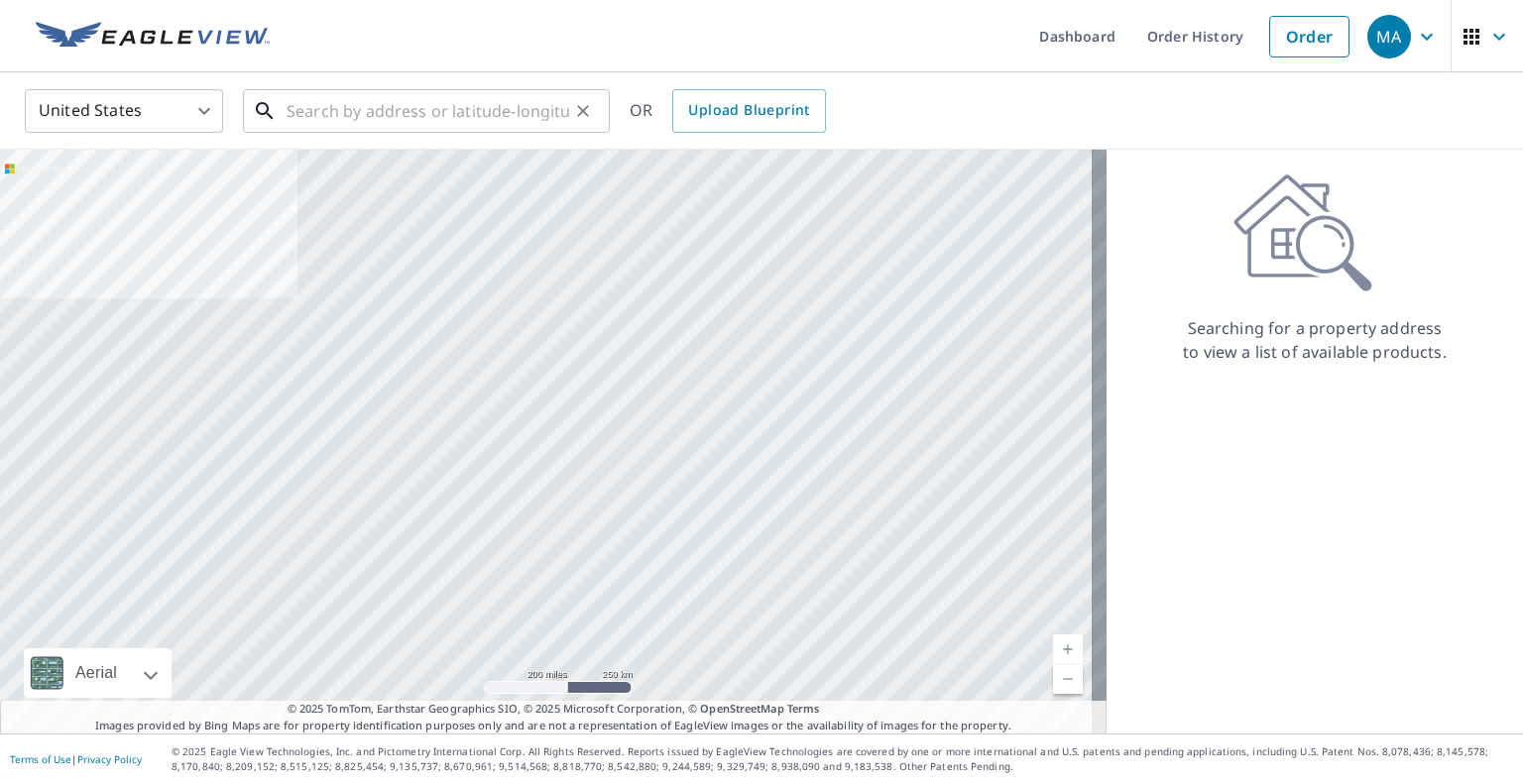 click at bounding box center (427, 111) 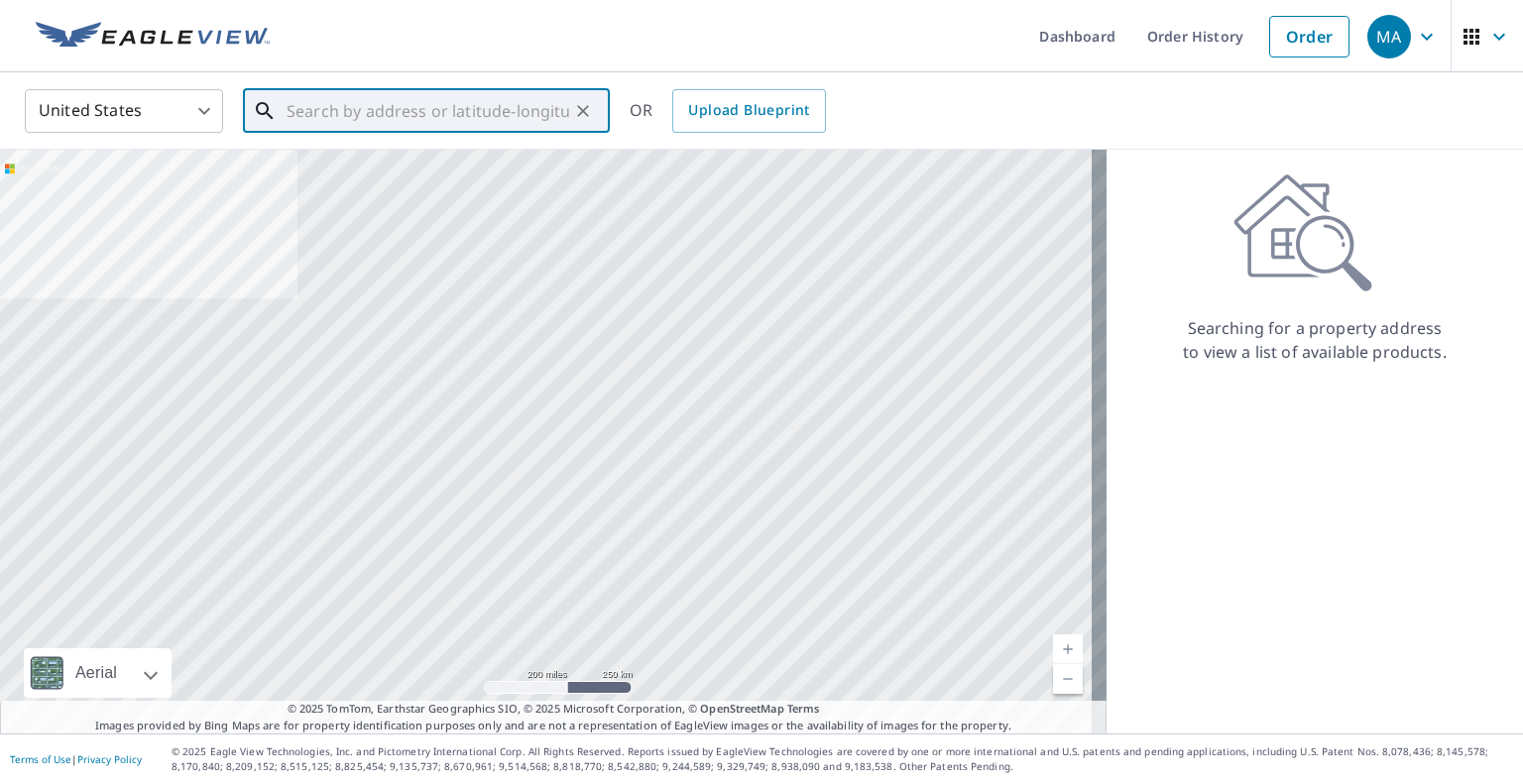 paste on "[NUMBER] [STREET] [CITY], [STATE]" 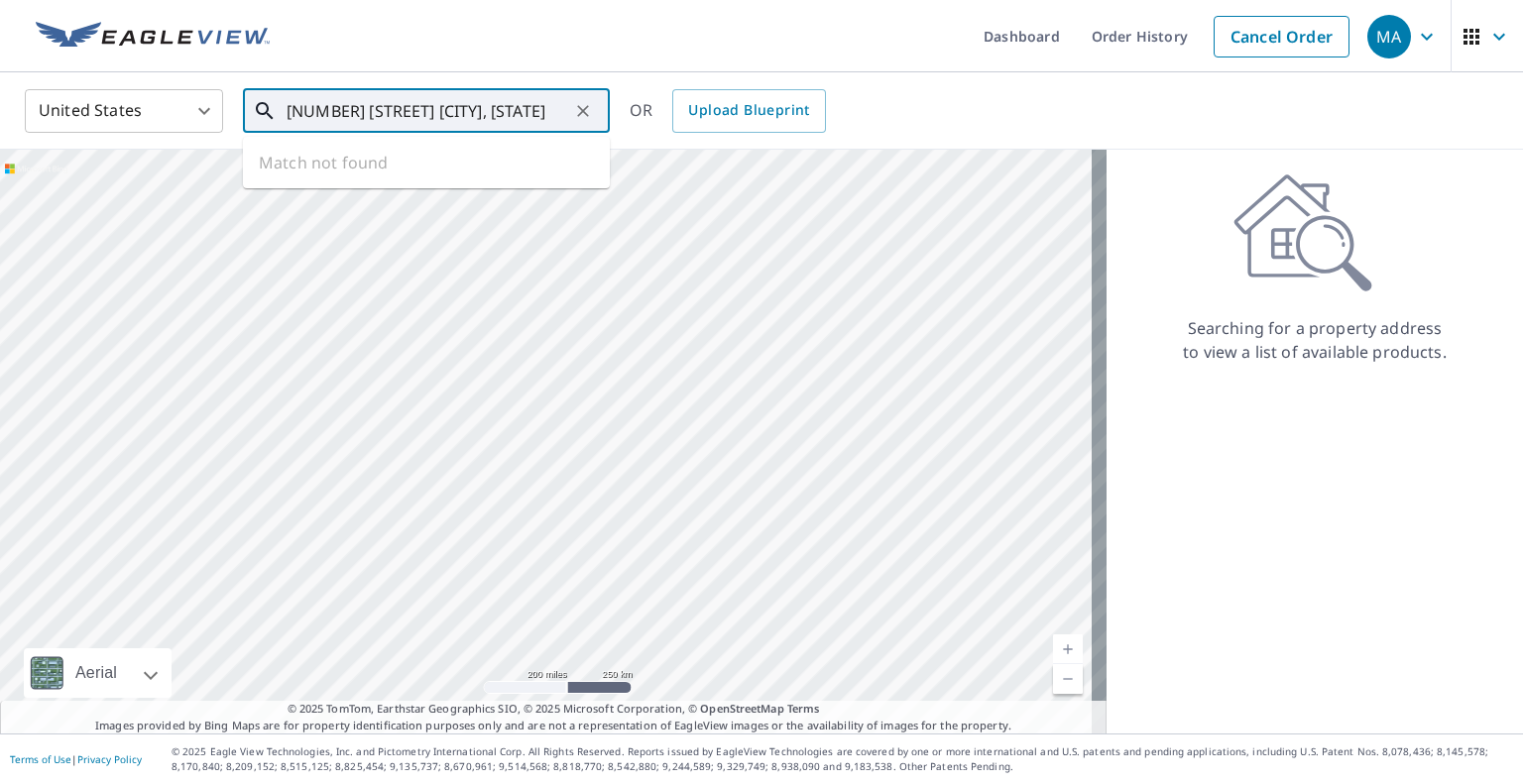 type on "[NUMBER] [STREET] [CITY], [STATE]" 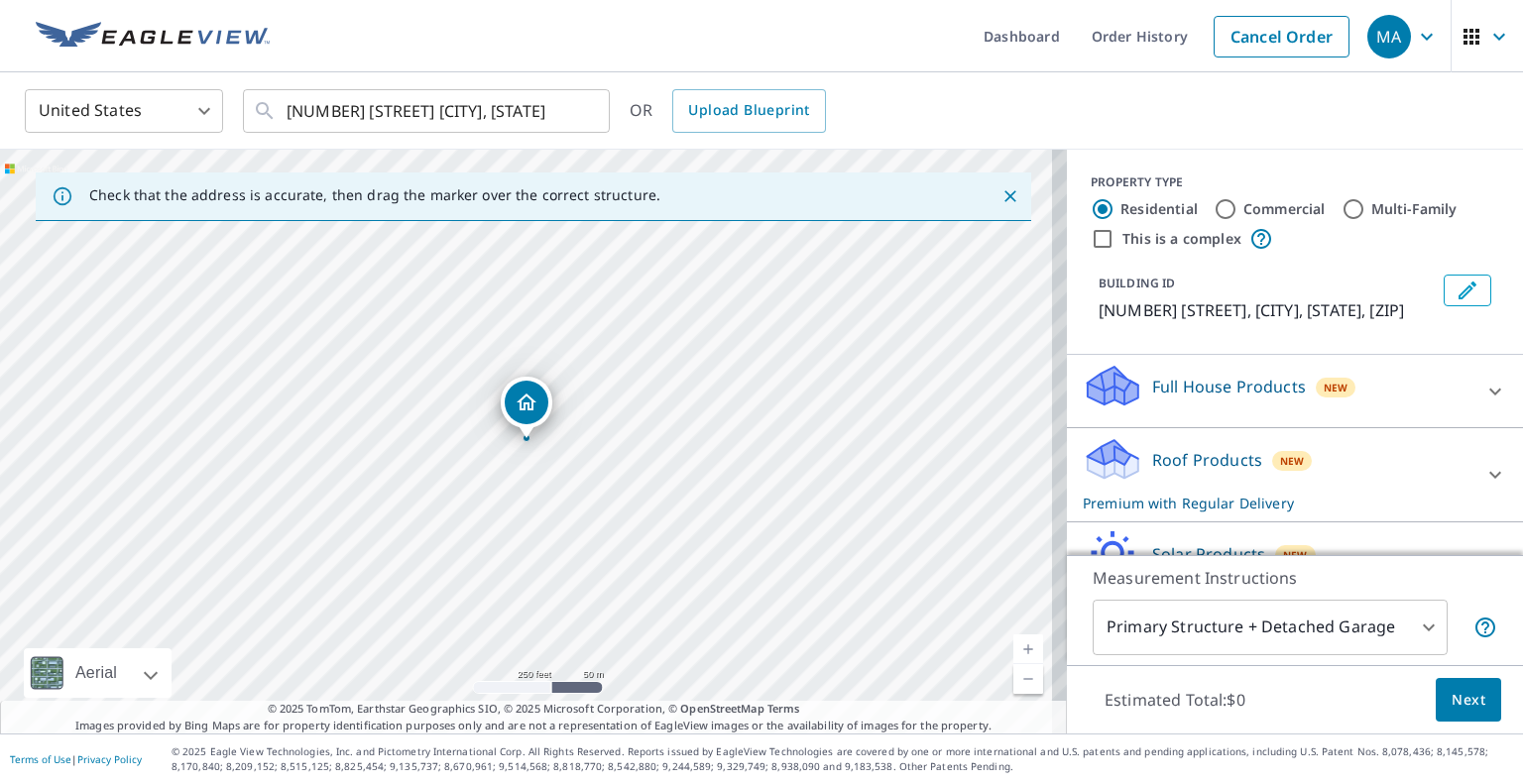 click on "MA MA
Dashboard Order History Cancel Order MA United States US ​ [NUMBER] [STREET] [CITY], [STATE] ​ OR Upload Blueprint Check that the address is accurate, then drag the marker over the correct structure. [NUMBER] [STREET] [CITY], [STATE] Aerial Road A standard road map Aerial A detailed look from above Labels Labels 250 feet 50 m © 2025 TomTom, © Vexcel Imaging, © 2025 Microsoft Corporation,  © OpenStreetMap Terms © 2025 TomTom, Earthstar Geographics SIO, © 2025 Microsoft Corporation, ©   OpenStreetMap   Terms Images provided by Bing Maps are for property identification purposes only and are not a representation of EagleView images or the availability of images for the property. PROPERTY TYPE Residential Commercial Multi-Family This is a complex BUILDING ID [NUMBER] [STREET], [CITY], [STATE] Full House Products New Full House™ $71.8 Roof Products New Premium with Regular Delivery Premium $0 Delivery Regular $0 8 ​ Gutter $13 Bid Perfect™ $16 Solar Products New Inform Essentials+ $63.25" at bounding box center (762, 392) 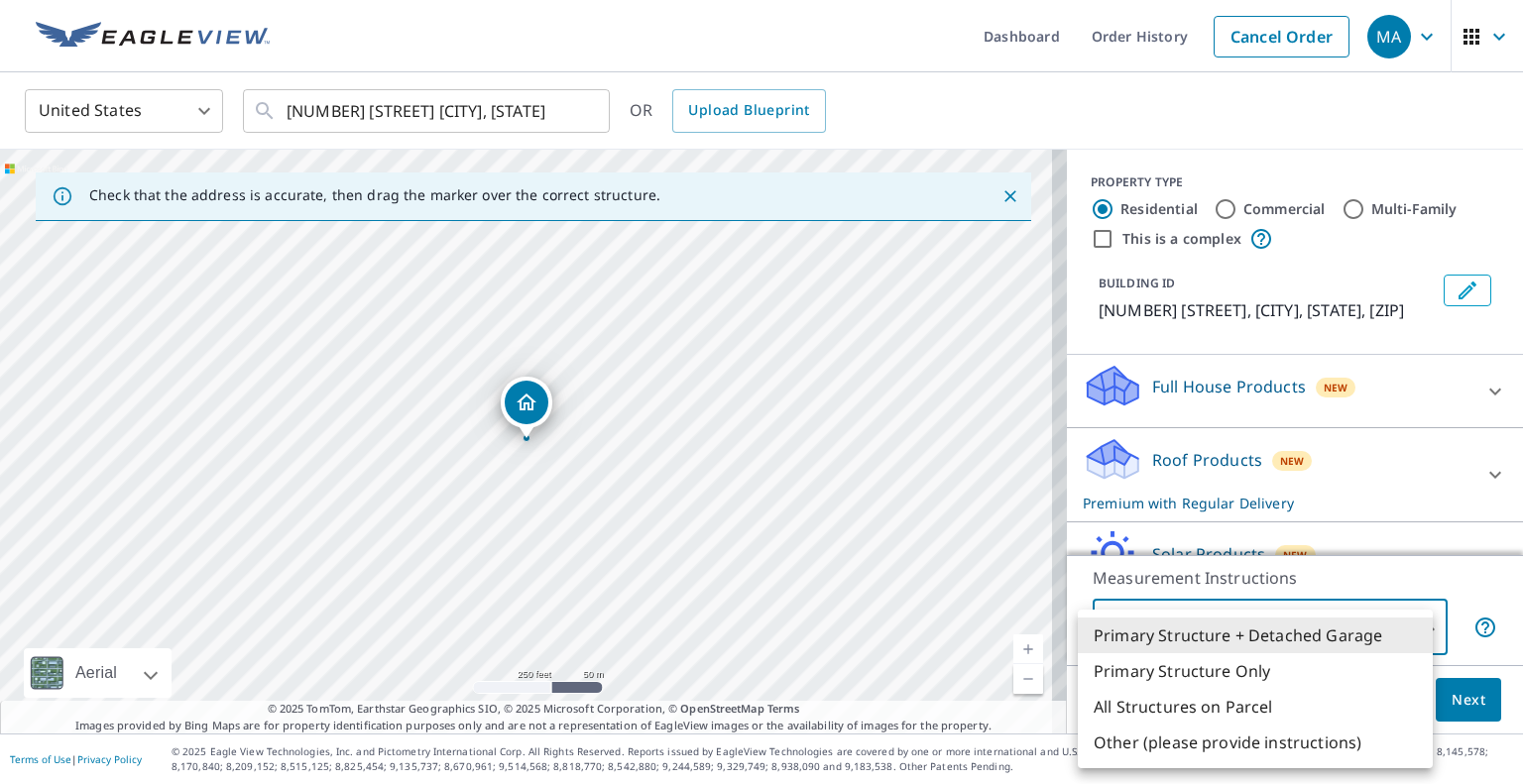 click on "Primary Structure Only" at bounding box center (1255, 671) 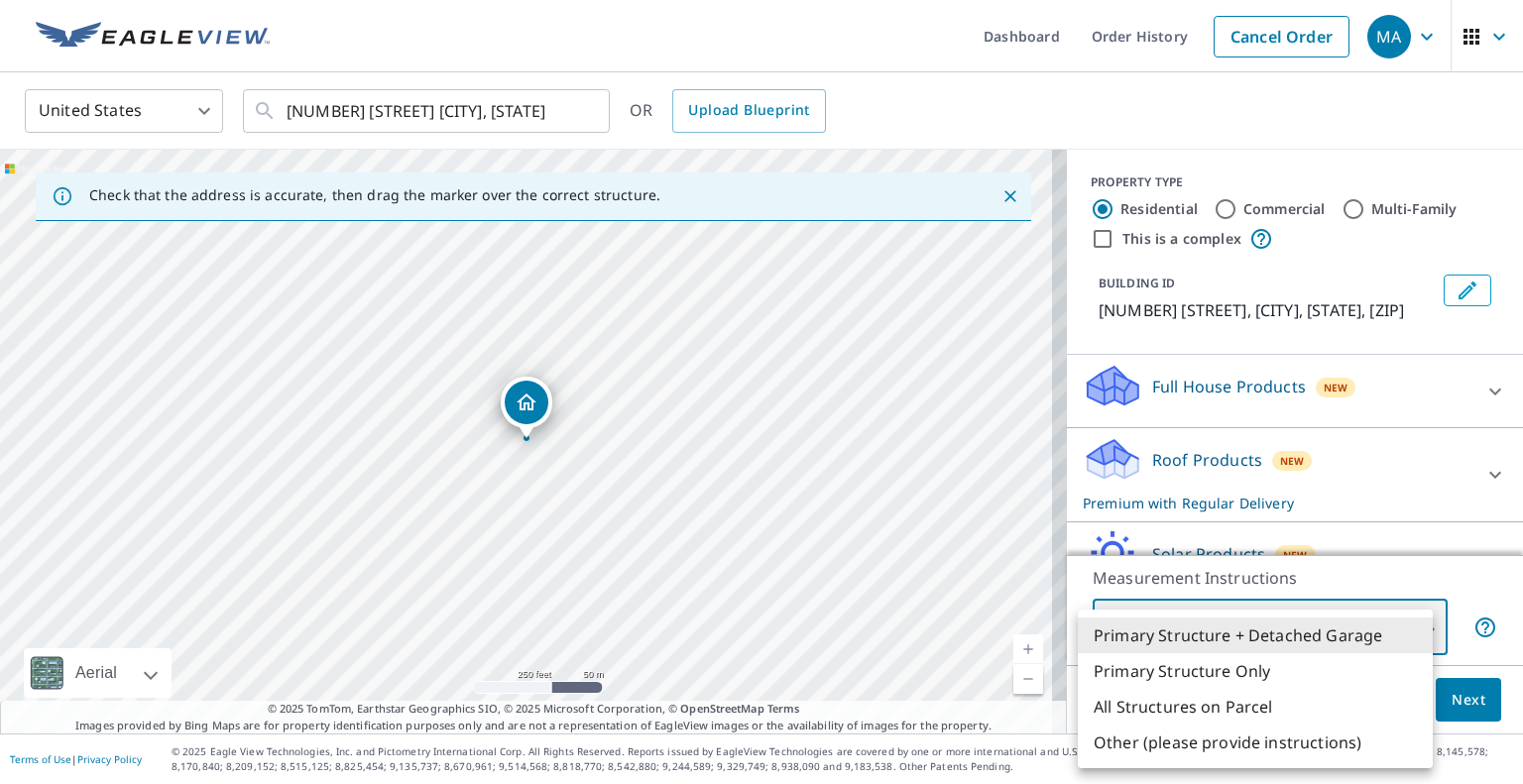 type on "2" 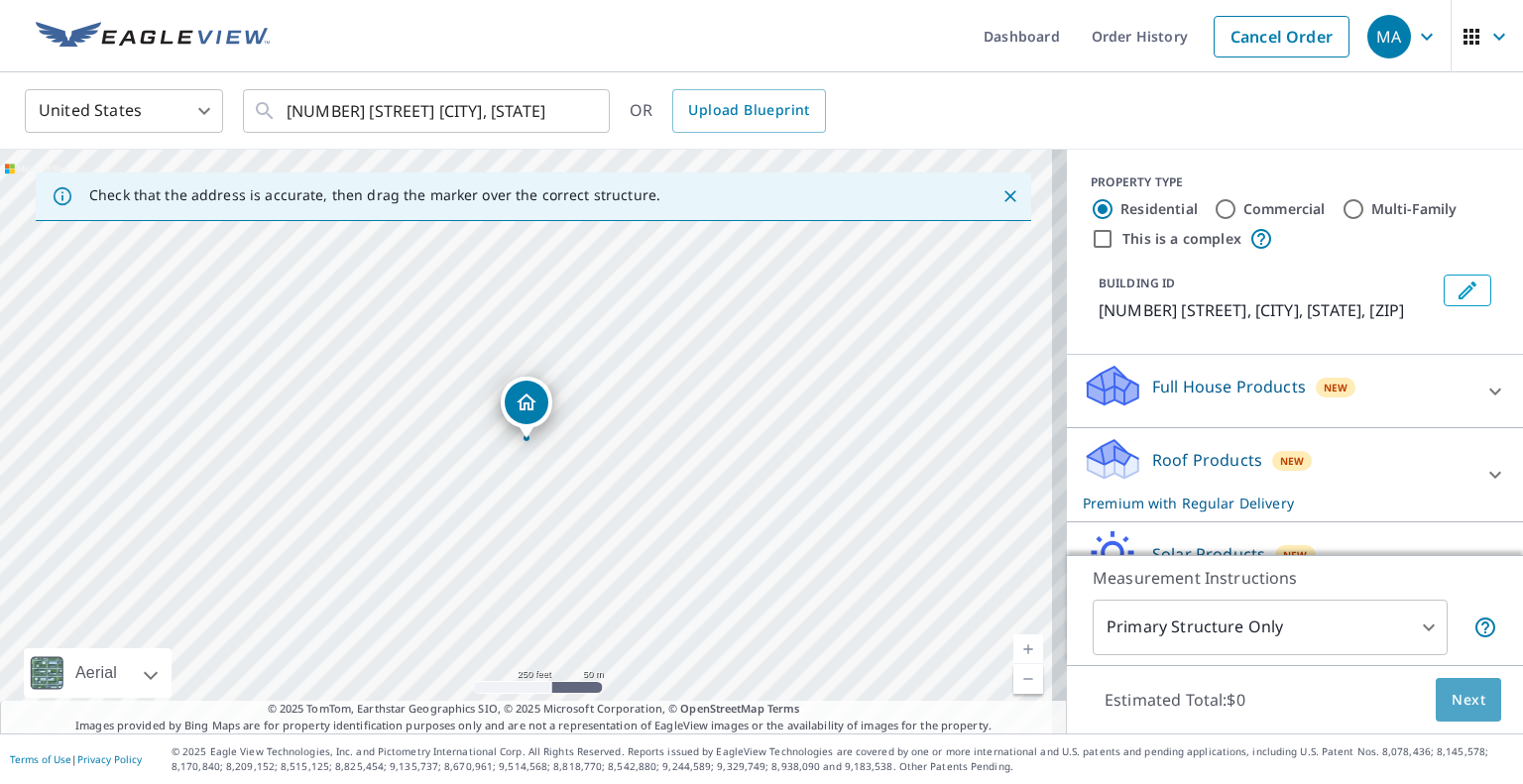click on "Next" at bounding box center [1468, 700] 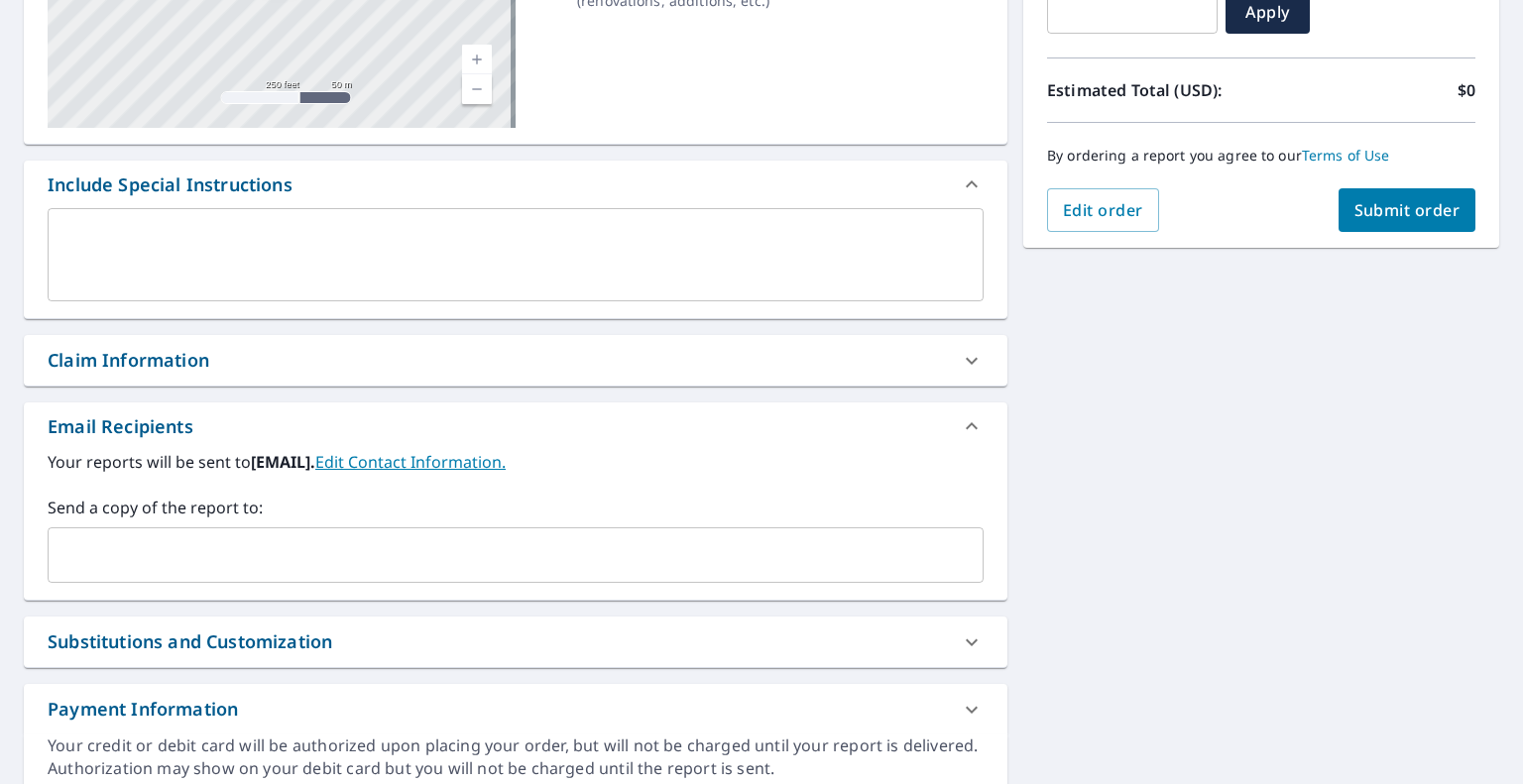 scroll, scrollTop: 462, scrollLeft: 0, axis: vertical 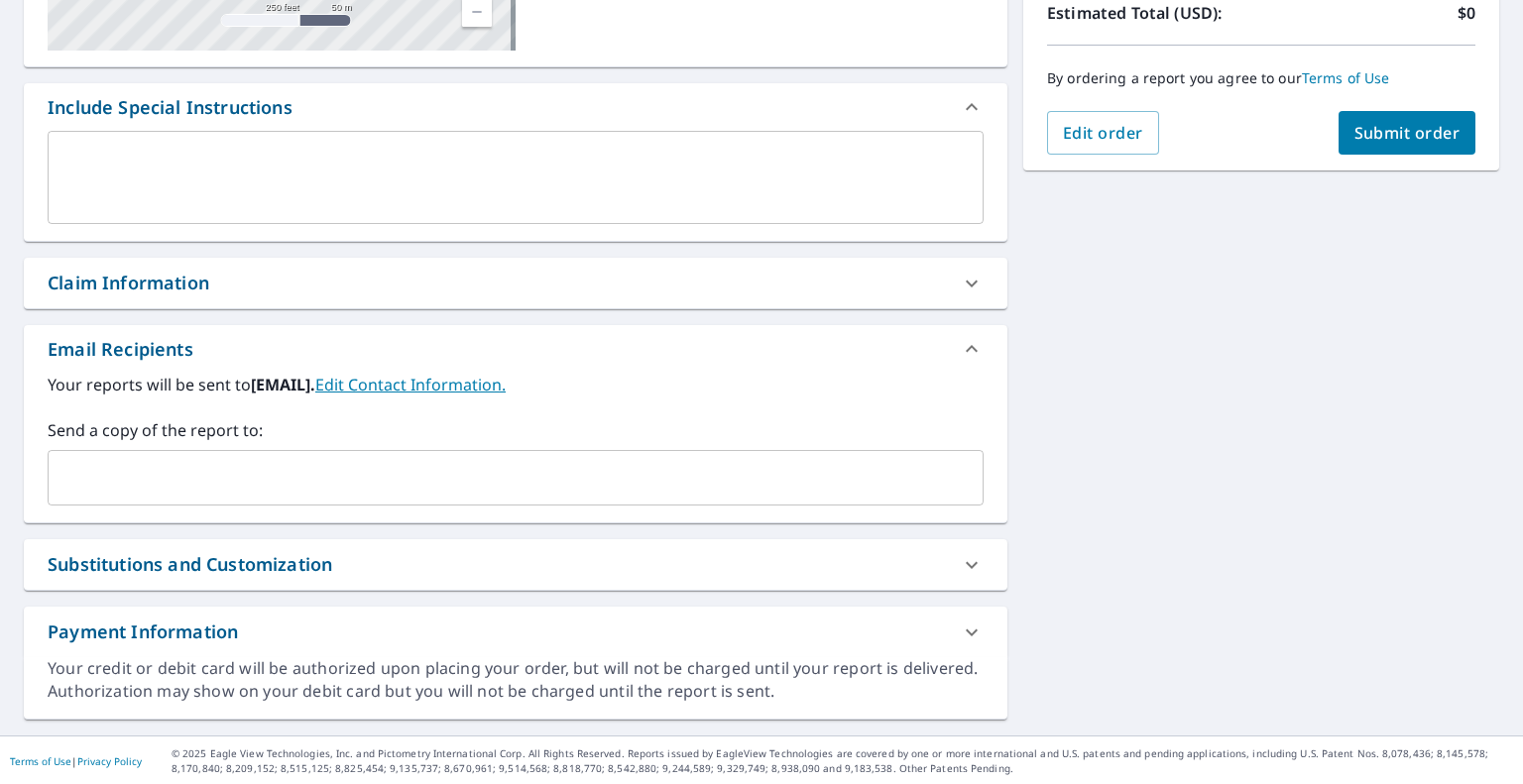 click at bounding box center [501, 478] 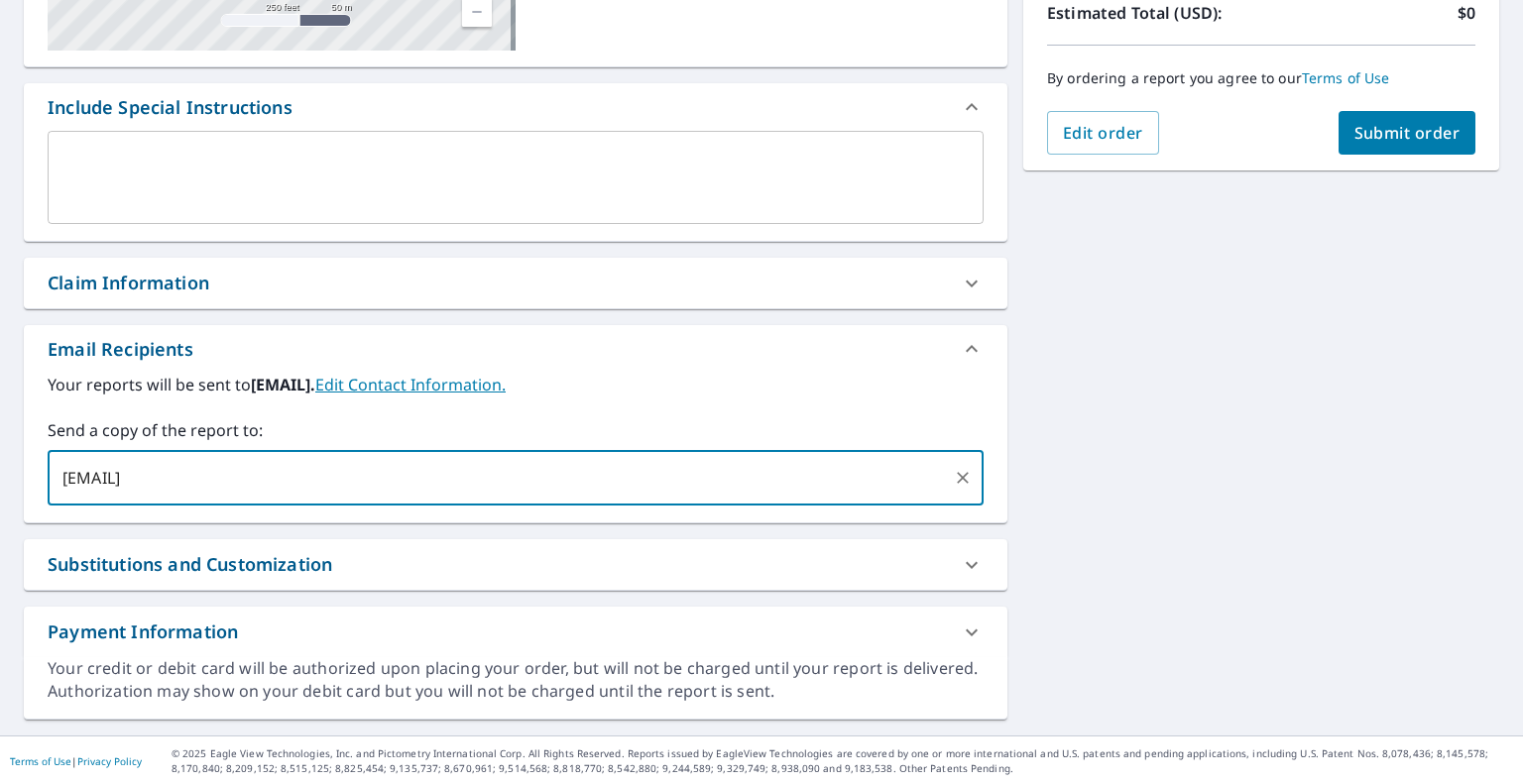 type on "[EMAIL]" 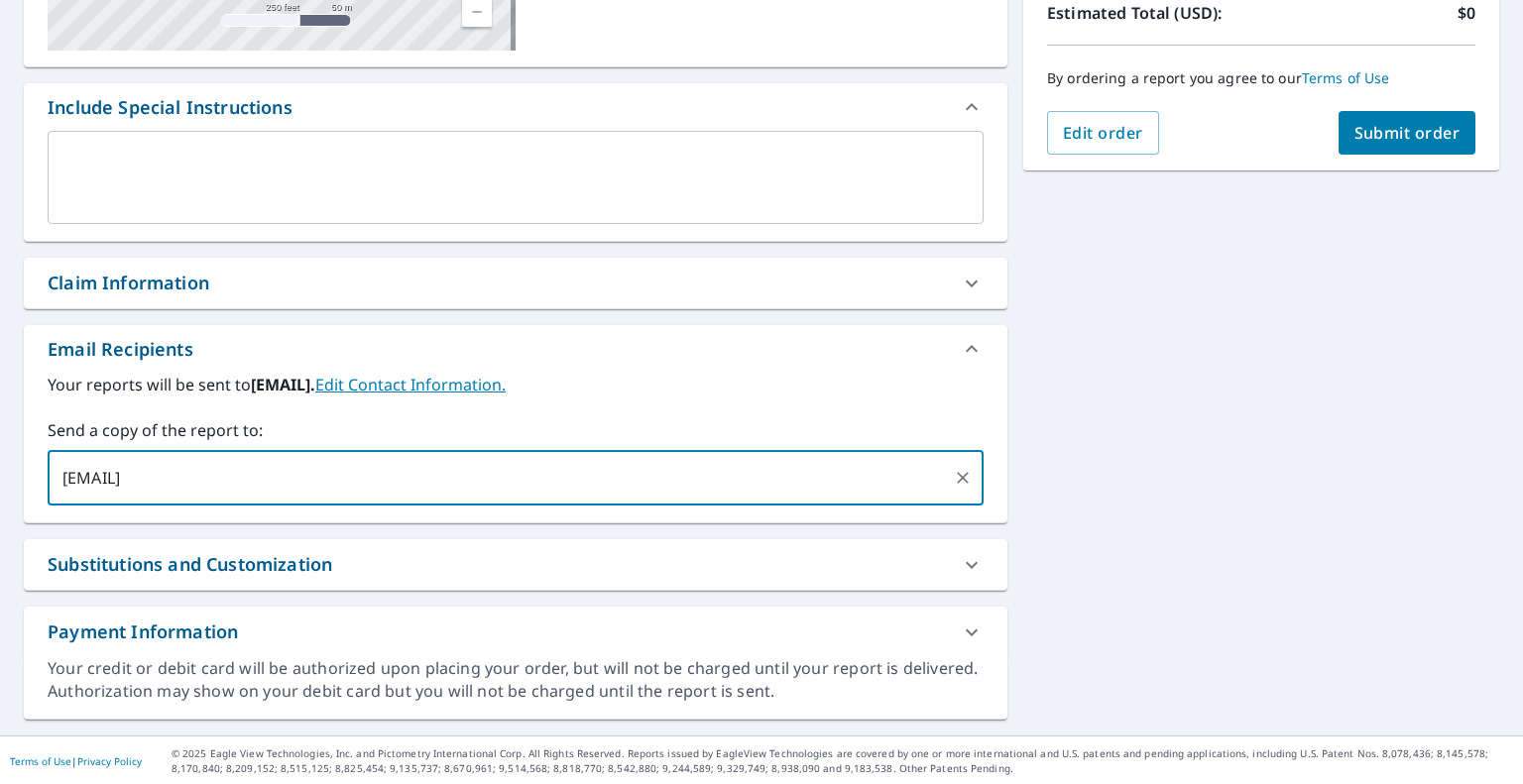 type 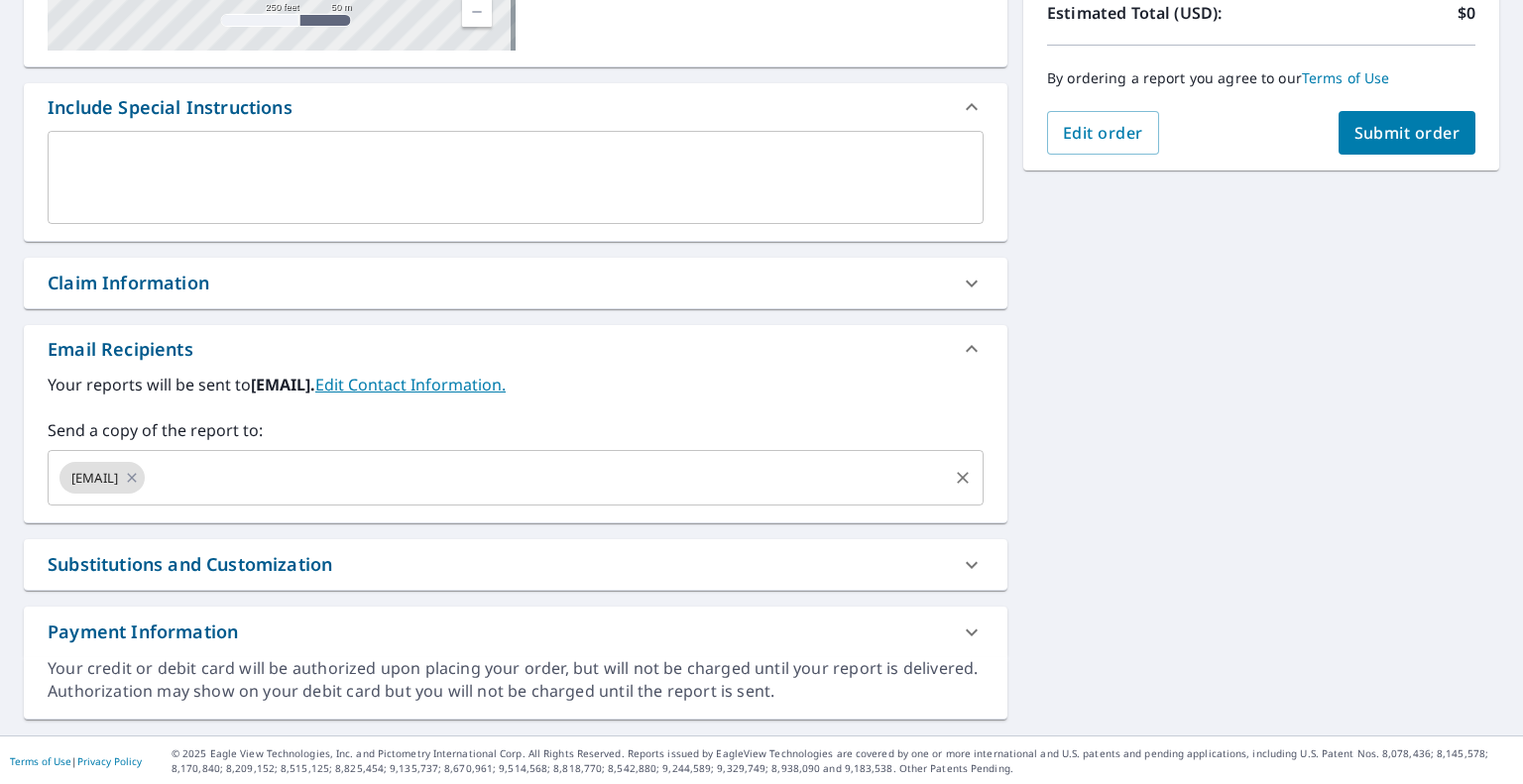 click on "[EMAIL] ​" at bounding box center (516, 478) 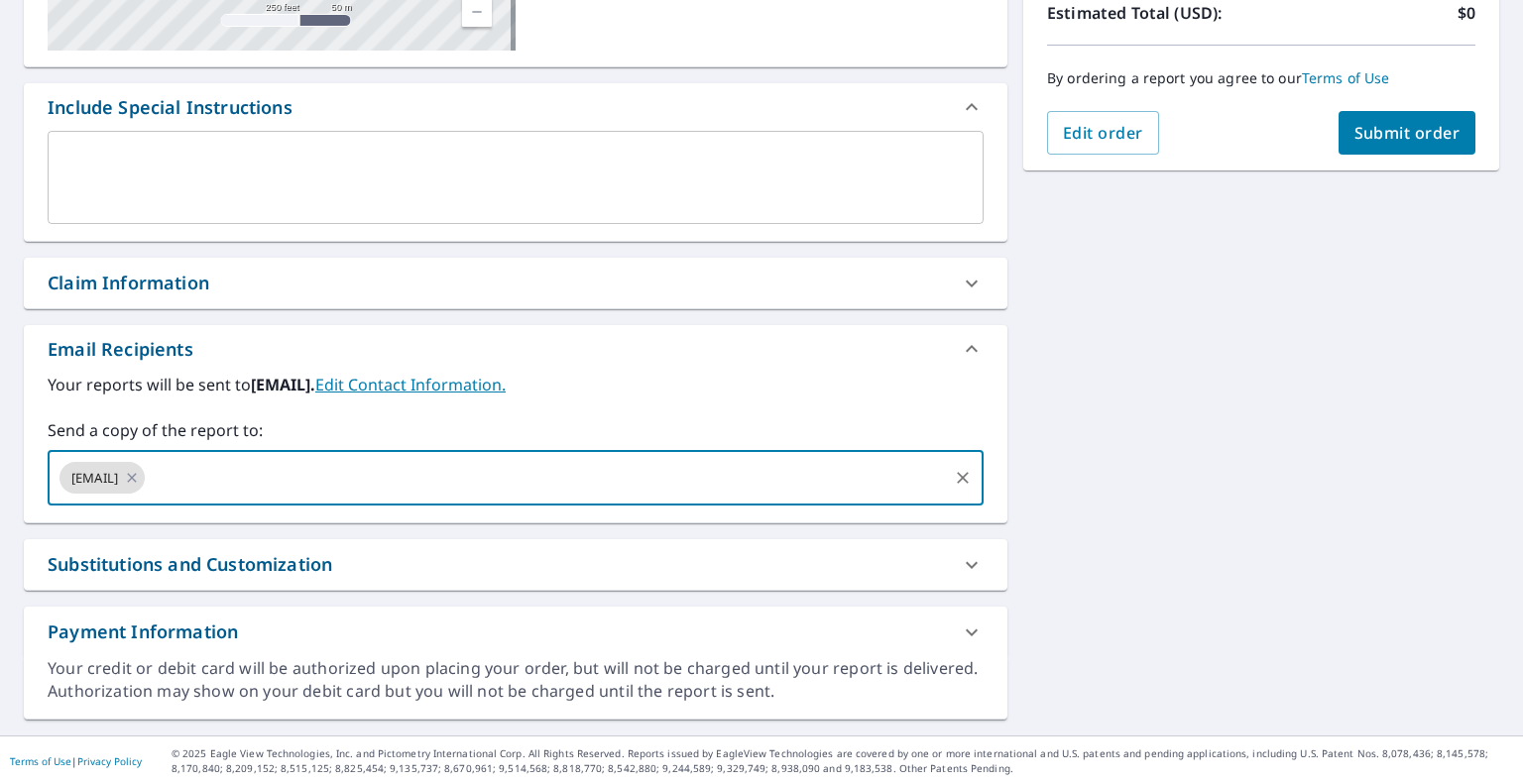 paste on "[EMAIL]" 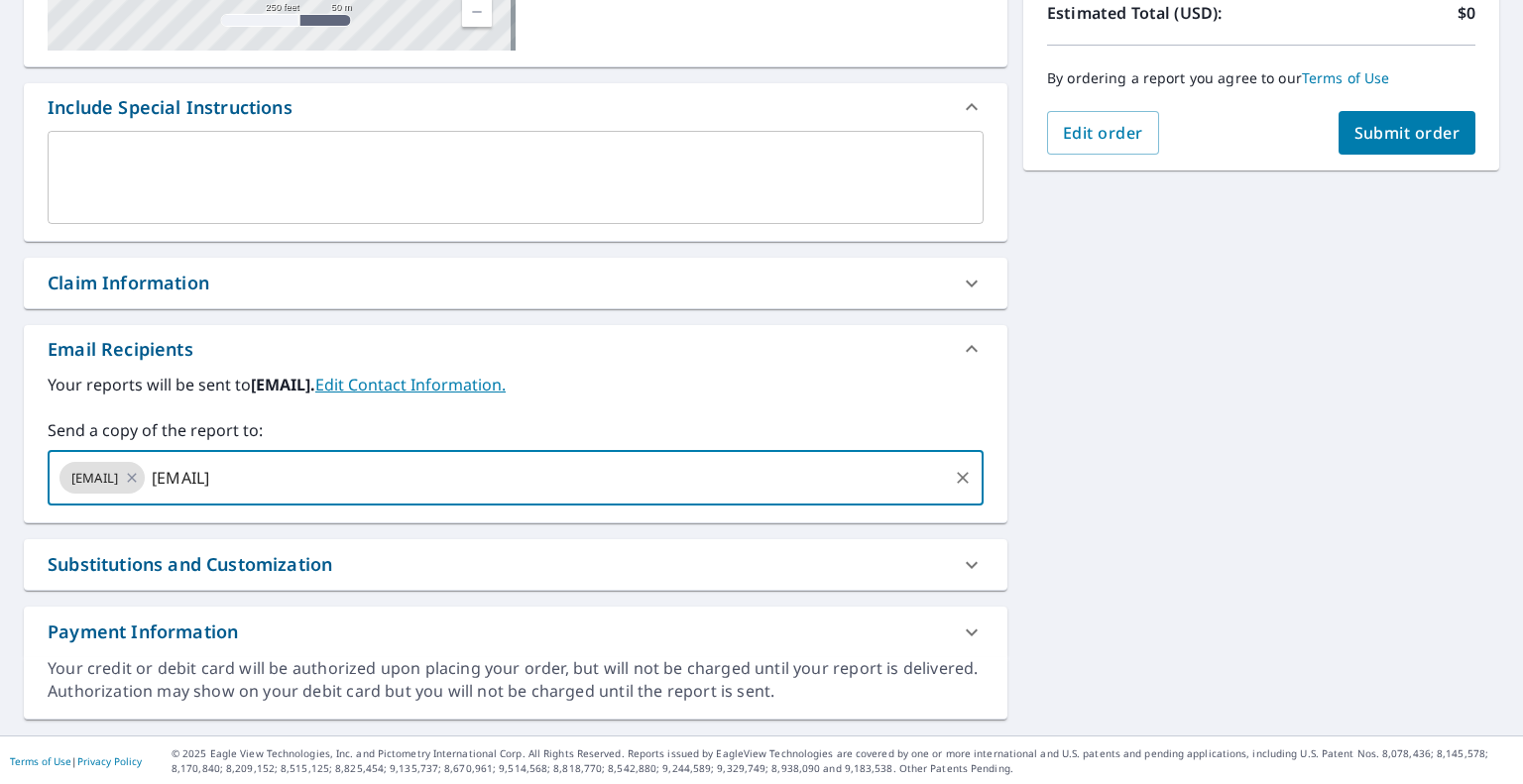 type on "[EMAIL]" 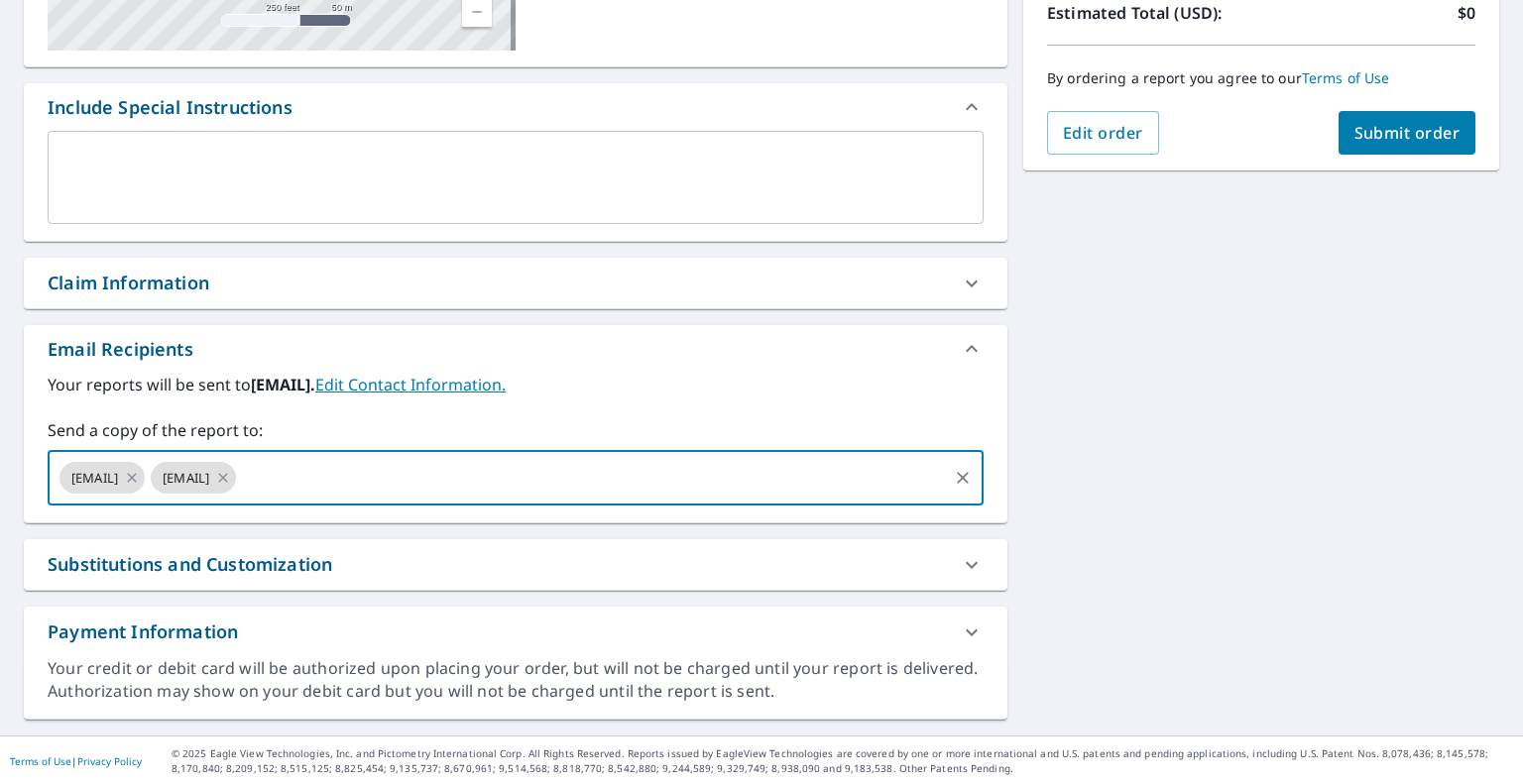 click at bounding box center [592, 478] 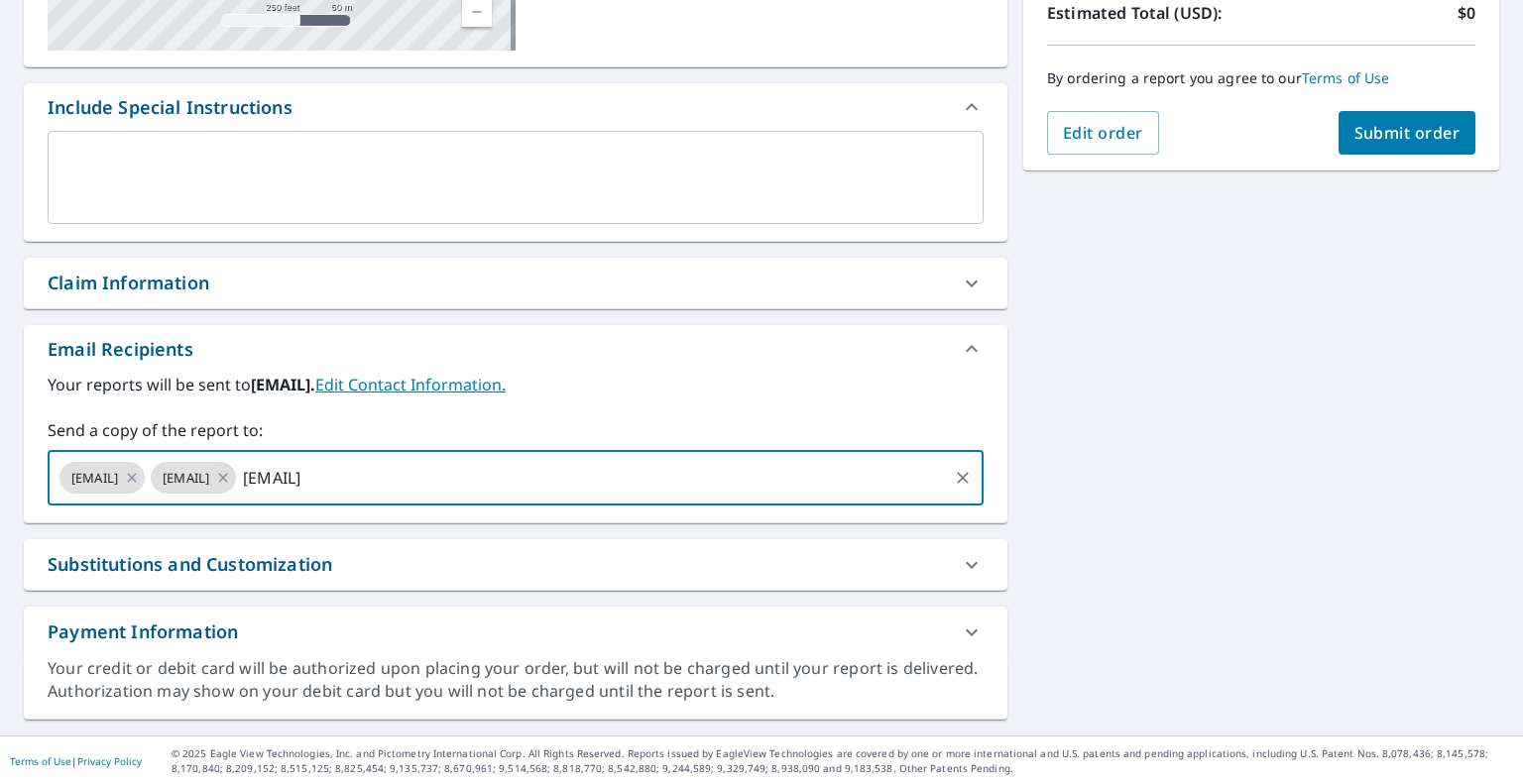 type on "[EMAIL]" 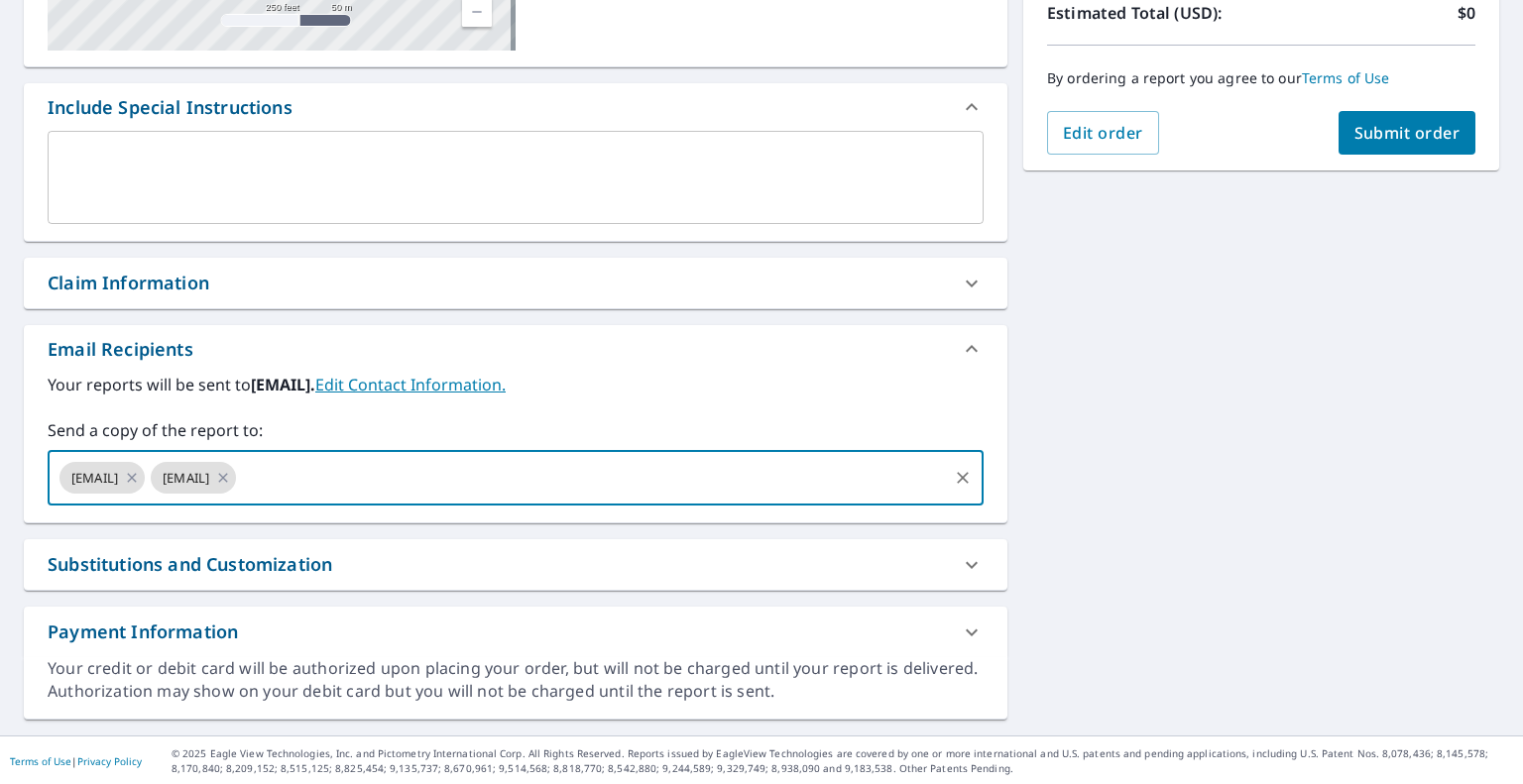 click on "[NUMBER] [STREET] [CITY], [STATE] Aerial Road A standard road map Aerial A detailed look from above Labels Labels 250 feet 50 m © 2025 TomTom, © Vexcel Imaging, © 2025 Microsoft Corporation,  © OpenStreetMap Terms PROPERTY TYPE Residential BUILDING ID [NUMBER] [STREET], [CITY], [STATE] Changes to structures in last 4 years ( renovations, additions, etc. ) Include Special Instructions x ​ Claim Information Claim number ​ Claim information ​ PO number ​ Date of loss ​ Cat ID ​ Email Recipients Your reports will be sent to  [EMAIL].  Edit Contact Information. Send a copy of the report to: [EMAIL] [EMAIL] ​ Substitutions and Customization Roof measurement report substitutions If a Premium Report is unavailable send me an Extended Coverage 3D Report: Yes No Ask If an Extended Coverage 3D Report is unavailable send me an Extended Coverage 2D Report: Yes No Ask Yes No Ask Additional Report Formats (Not available for all reports) DXF" at bounding box center (762, 228) 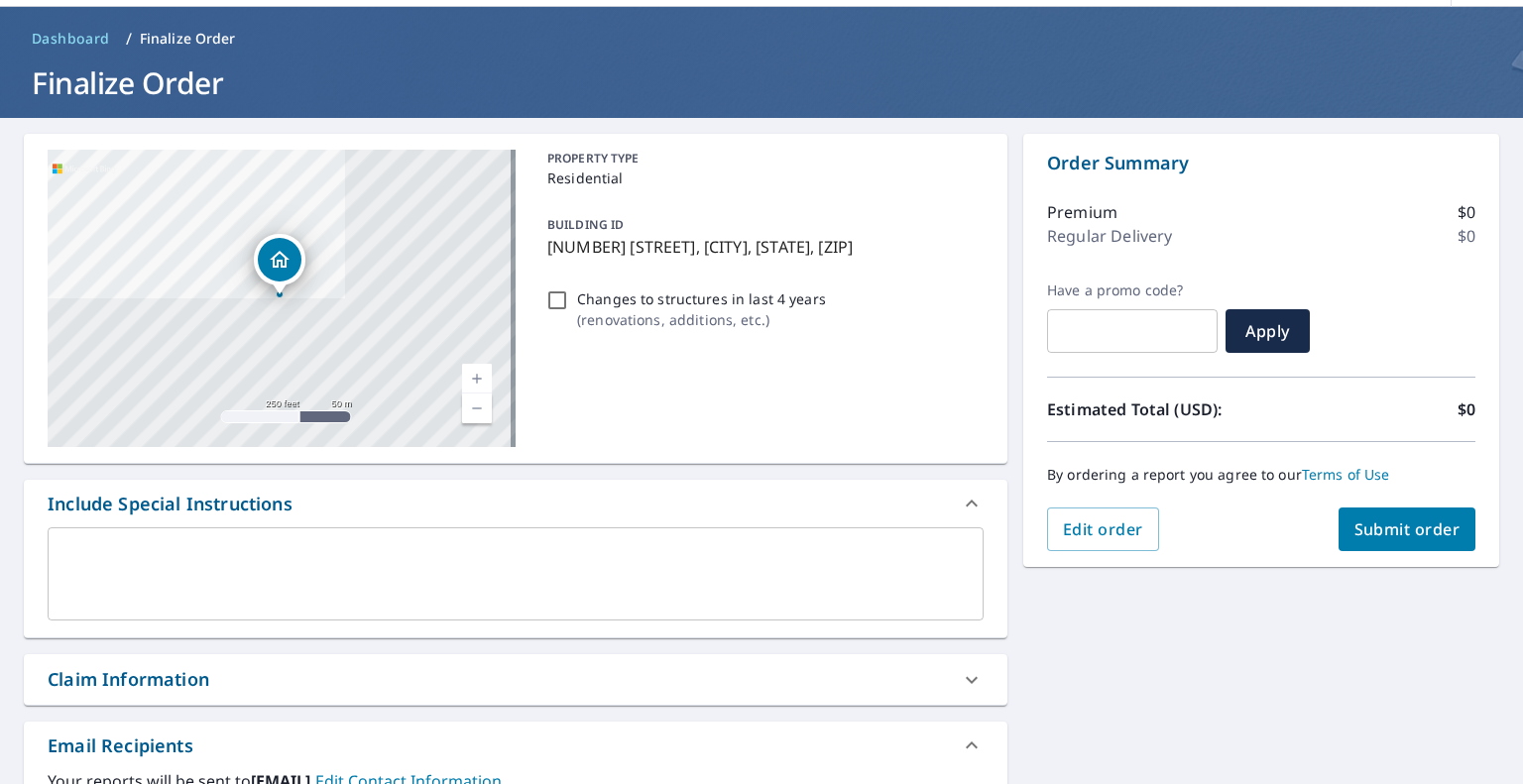 scroll, scrollTop: 0, scrollLeft: 0, axis: both 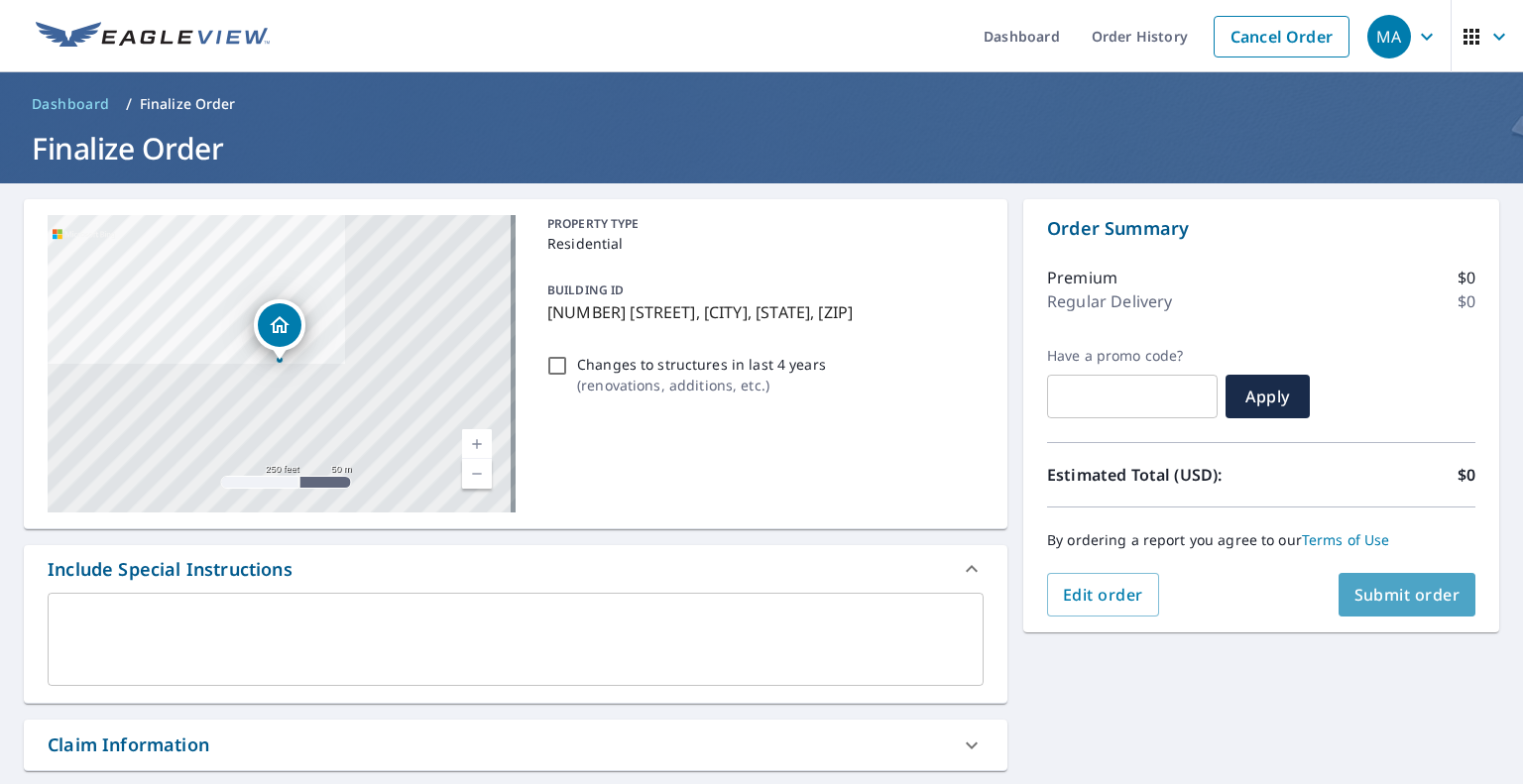 click on "Submit order" at bounding box center [1407, 595] 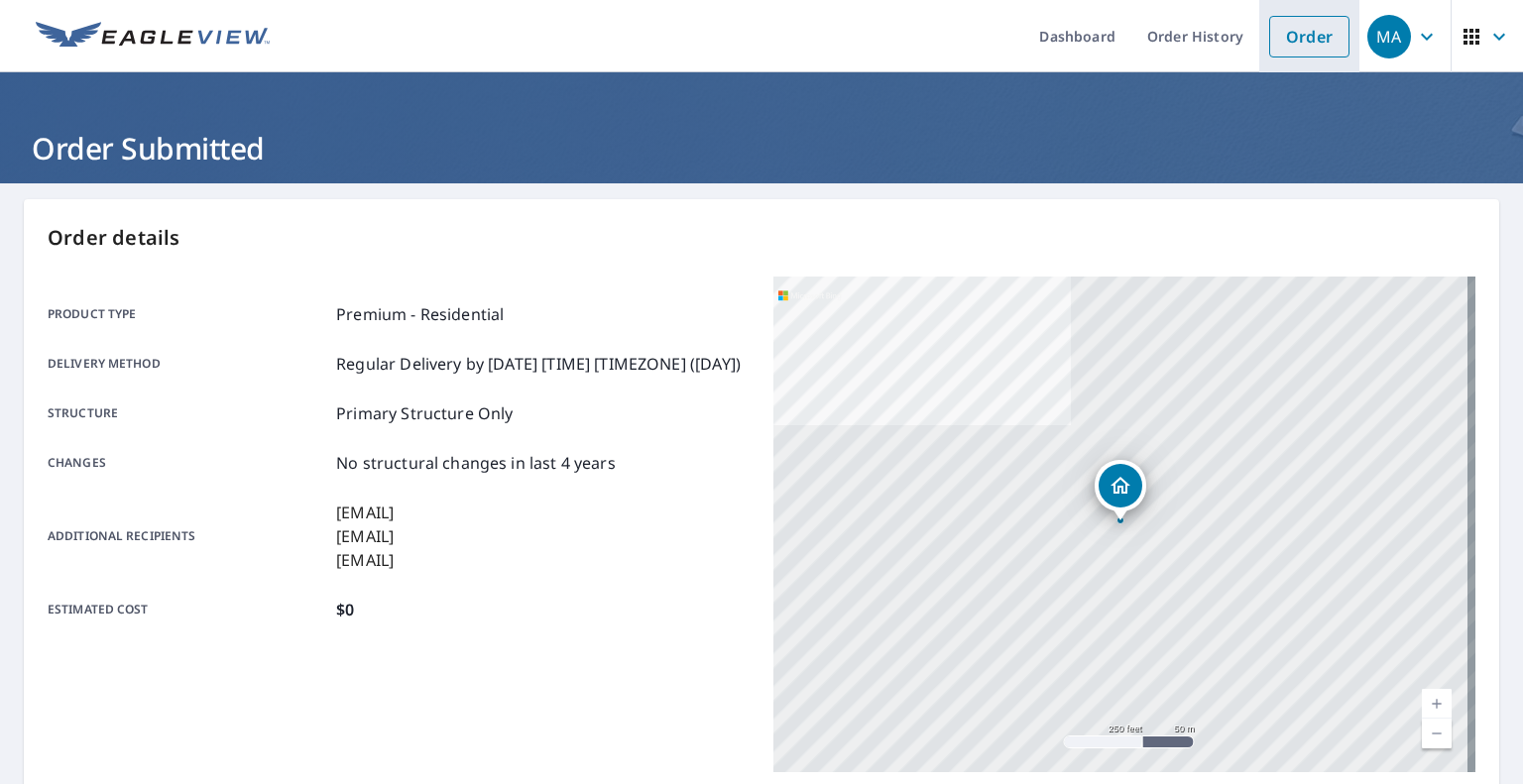 click on "Order" at bounding box center (1309, 37) 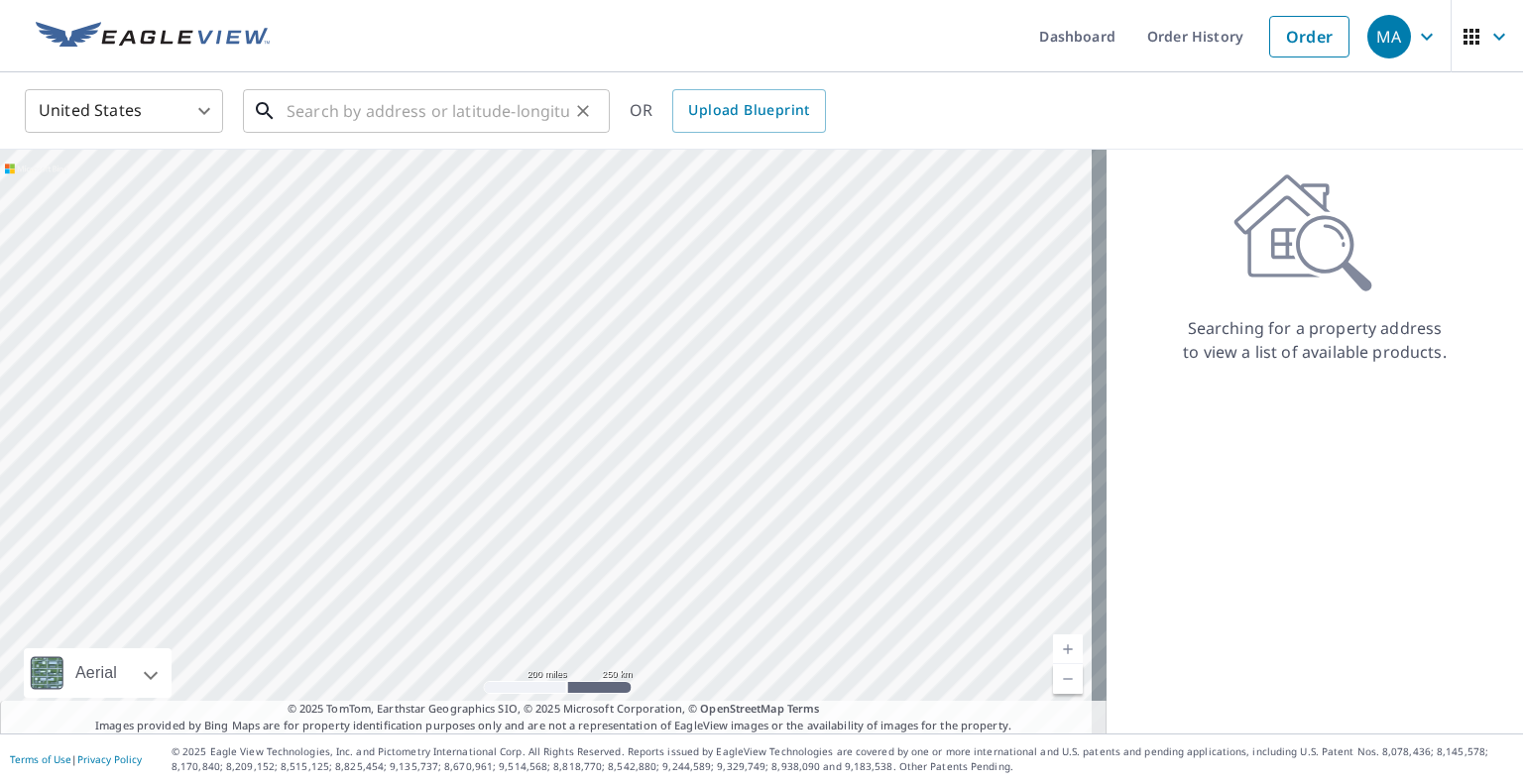 click at bounding box center [427, 111] 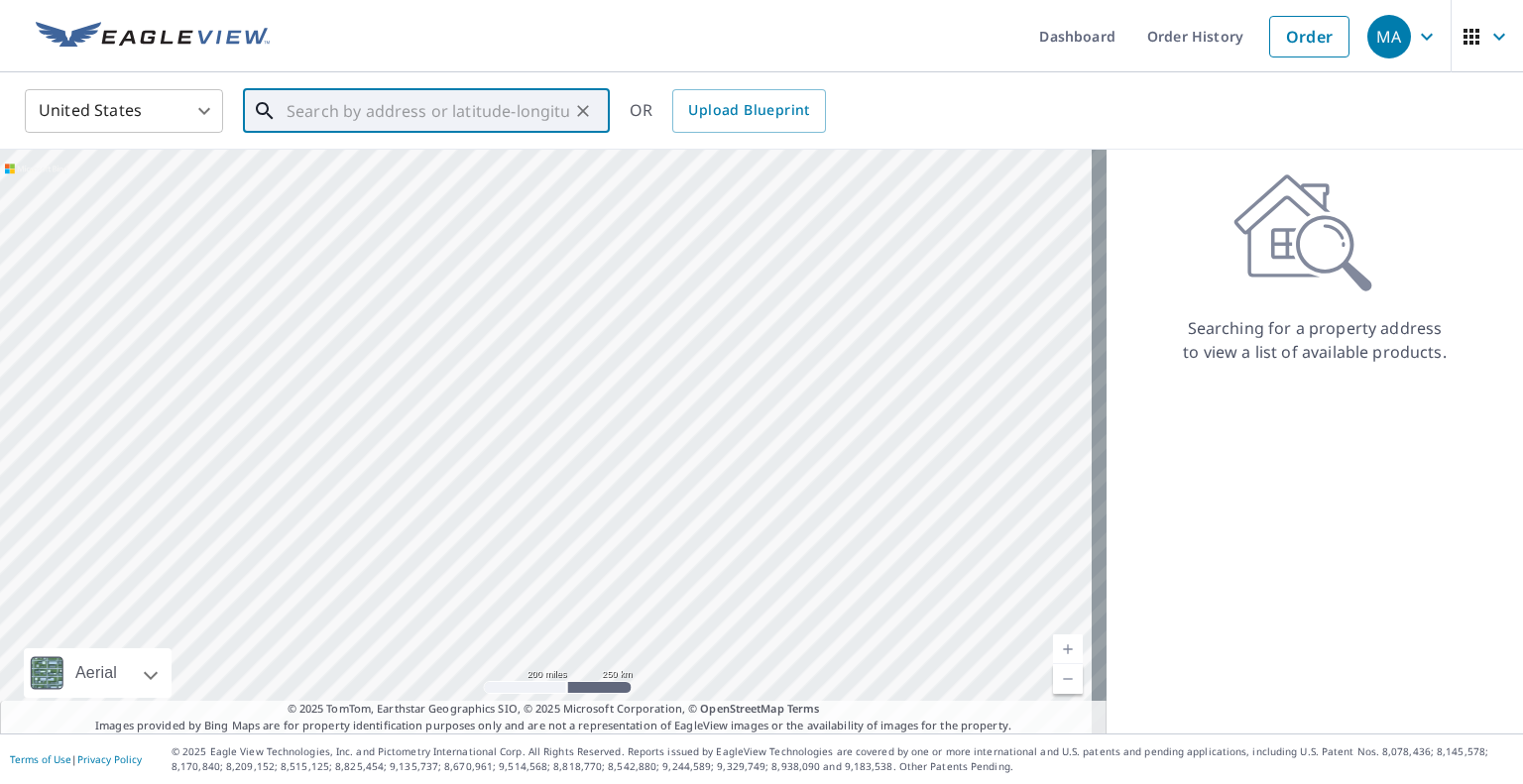 paste on "[NUMBER] [STREET] [CITY], [STATE]" 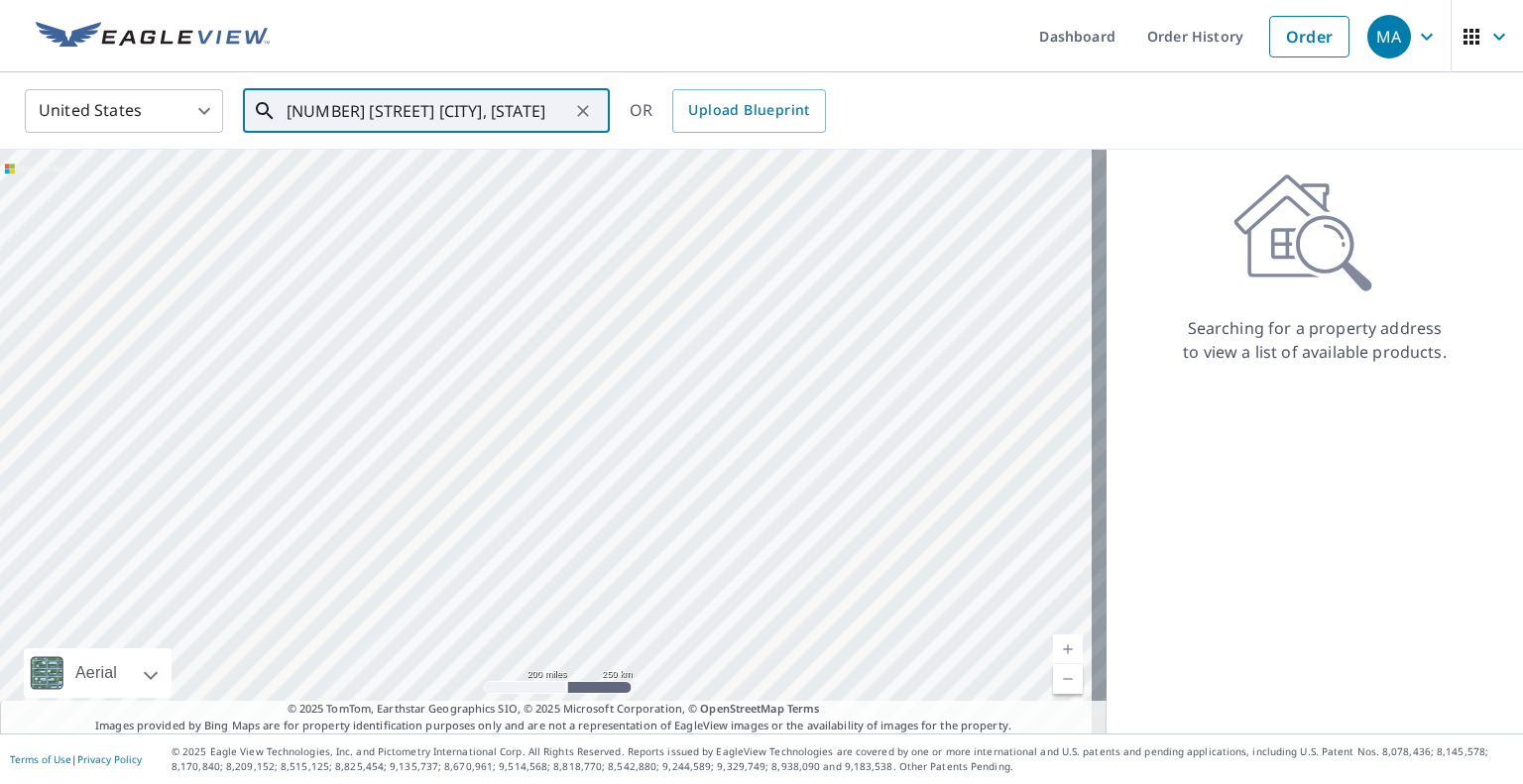 scroll, scrollTop: 0, scrollLeft: 20, axis: horizontal 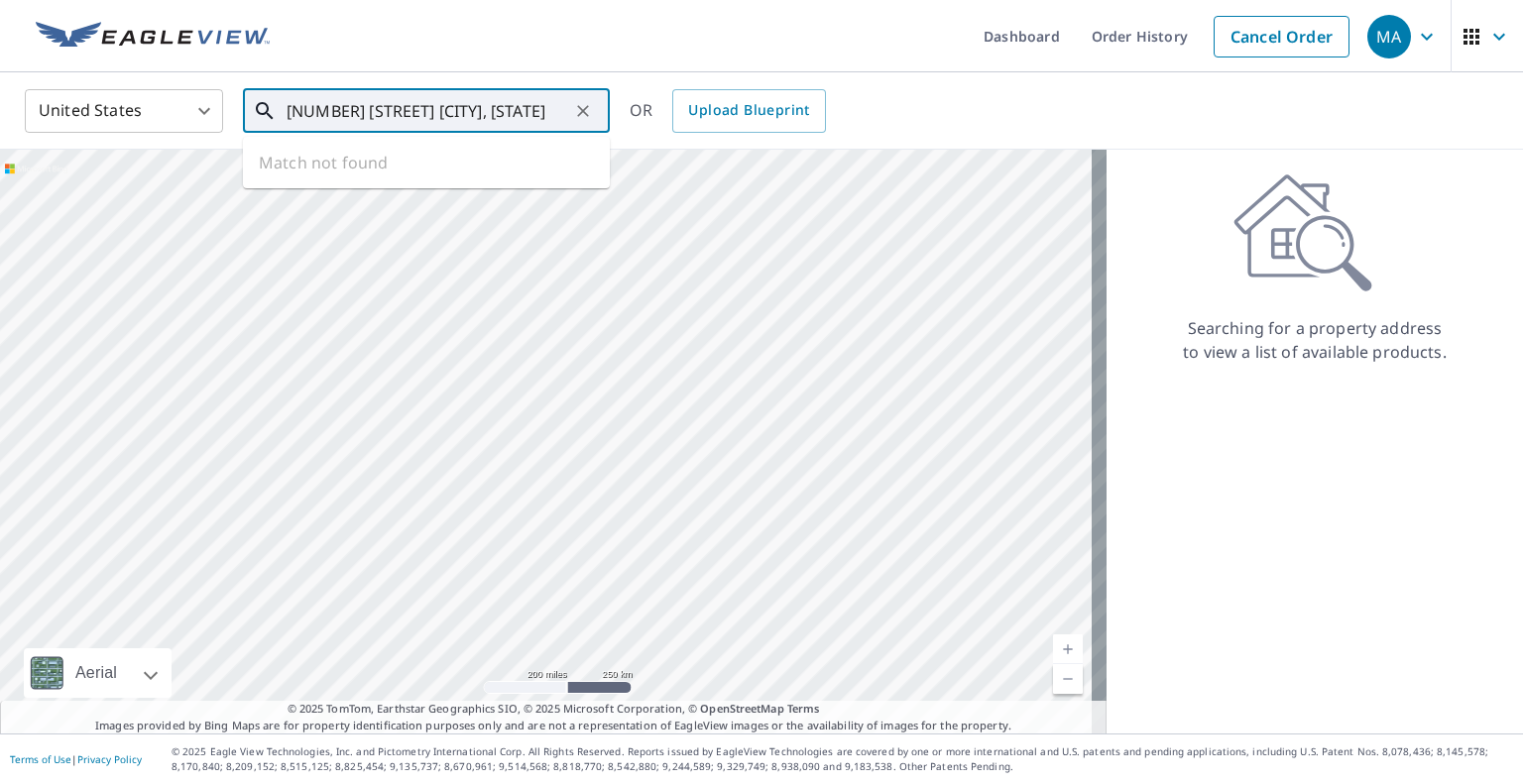 type on "[NUMBER] [STREET] [CITY], [STATE]" 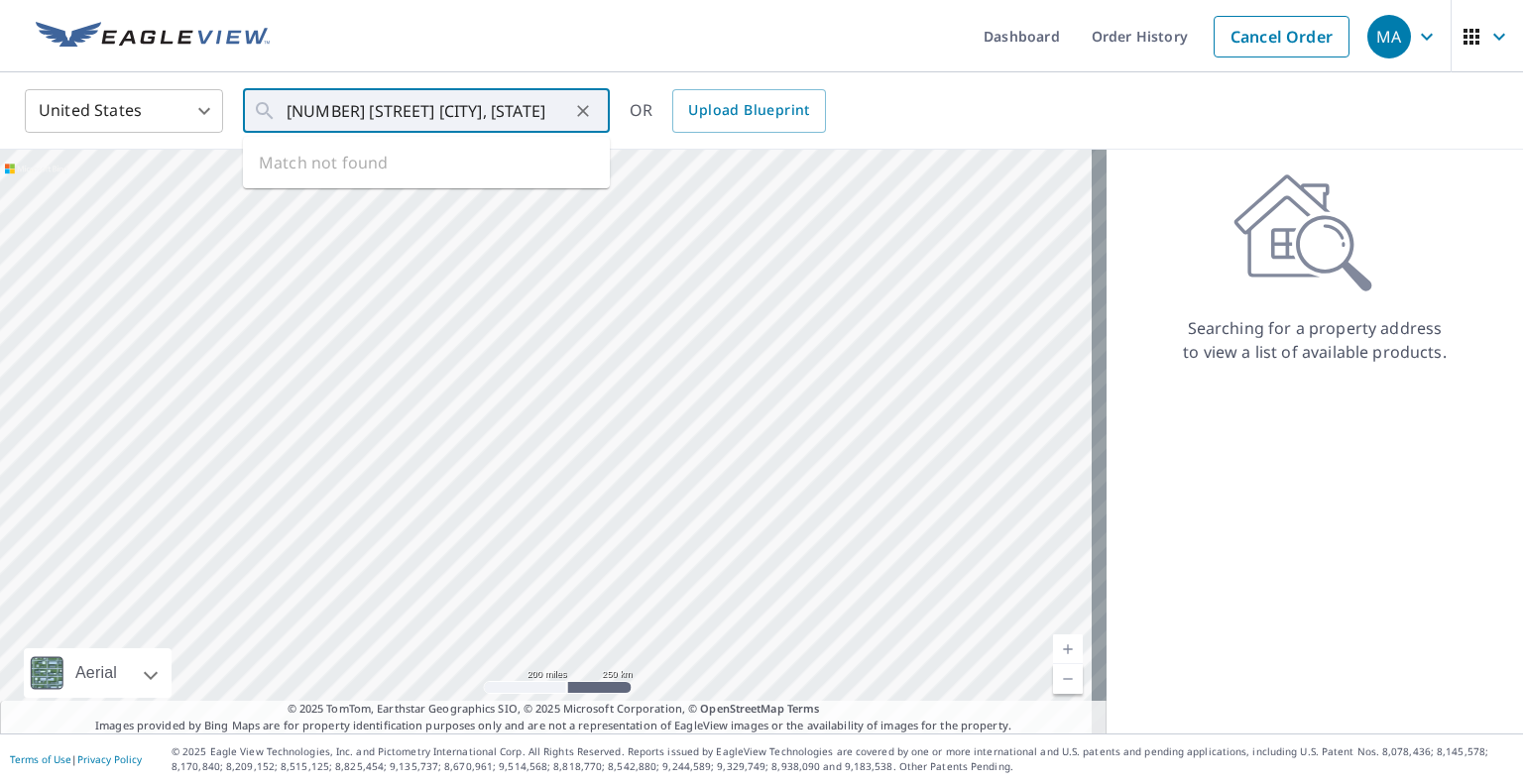 scroll, scrollTop: 0, scrollLeft: 0, axis: both 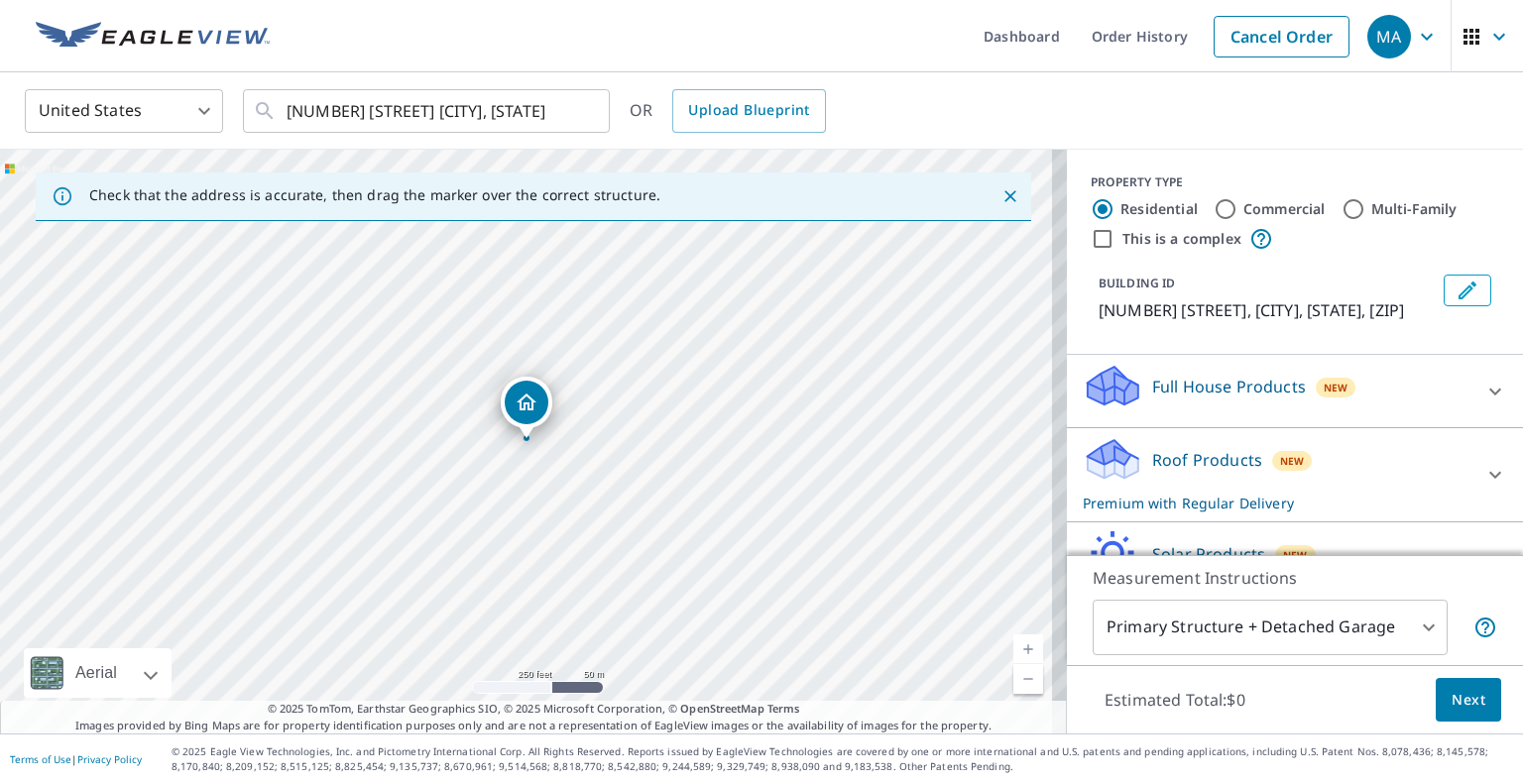 click on "MA MA
Dashboard Order History Cancel Order MA United States US ​ [NUMBER] [STREET] [CITY], [STATE] ​ OR Upload Blueprint Check that the address is accurate, then drag the marker over the correct structure. [NUMBER] [STREET] [CITY], [STATE] Aerial Road A standard road map Aerial A detailed look from above Labels Labels 250 feet 50 m © 2025 TomTom, © Vexcel Imaging, © 2025 Microsoft Corporation,  © OpenStreetMap Terms © 2025 TomTom, Earthstar Geographics SIO, © 2025 Microsoft Corporation, ©   OpenStreetMap   Terms Images provided by Bing Maps are for property identification purposes only and are not a representation of EagleView images or the availability of images for the property. PROPERTY TYPE Residential Commercial Multi-Family This is a complex BUILDING ID [NUMBER] [STREET], [CITY], [STATE] Full House Products New Full House™ $71.8 Roof Products New Premium with Regular Delivery Premium $0 Delivery Regular $0 8 ​ Gutter $13 Bid Perfect™ $16 Solar Products New $63.25 $79 $30" at bounding box center (762, 392) 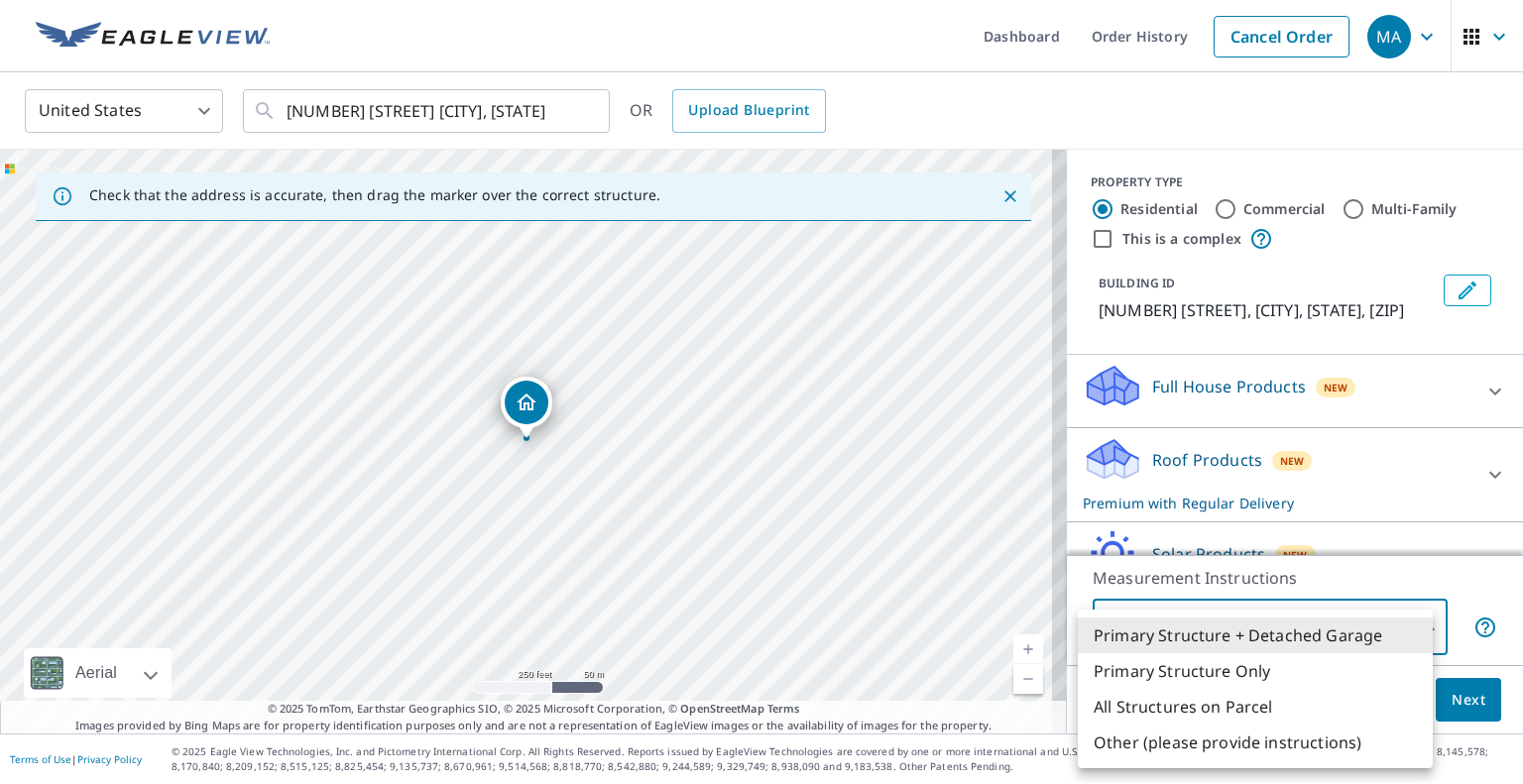 click on "Primary Structure Only" at bounding box center [1255, 671] 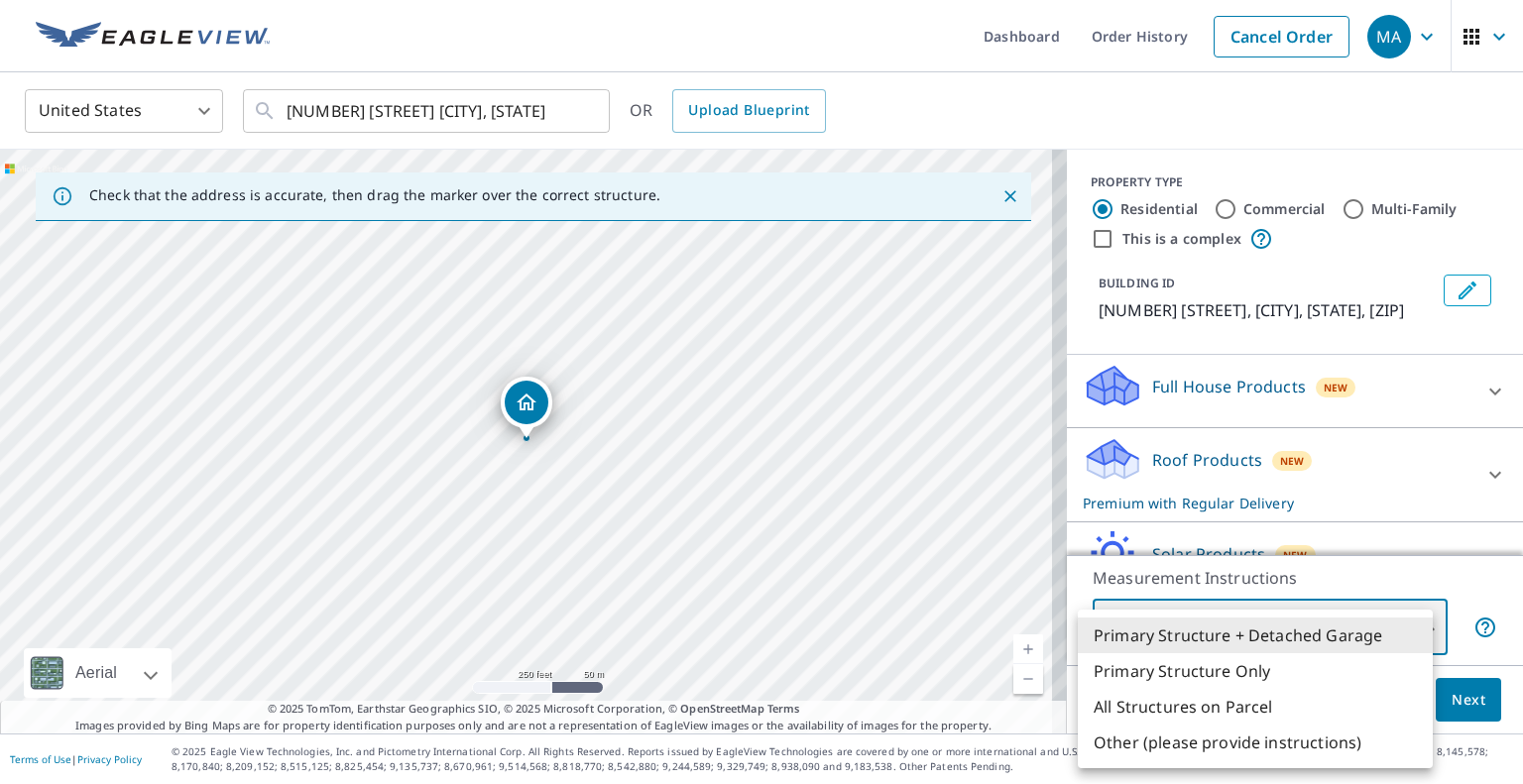 type on "2" 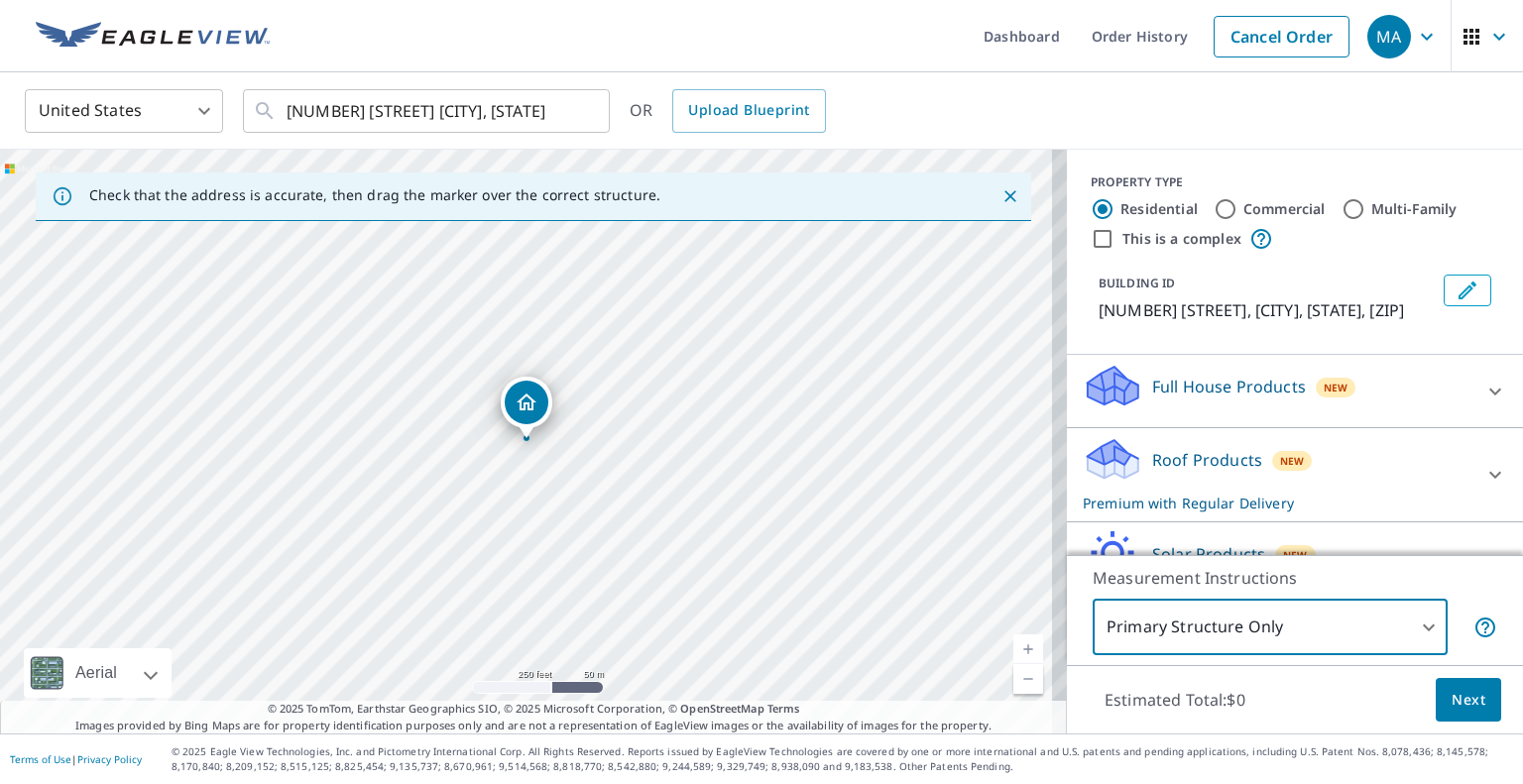 click on "Next" at bounding box center [1468, 700] 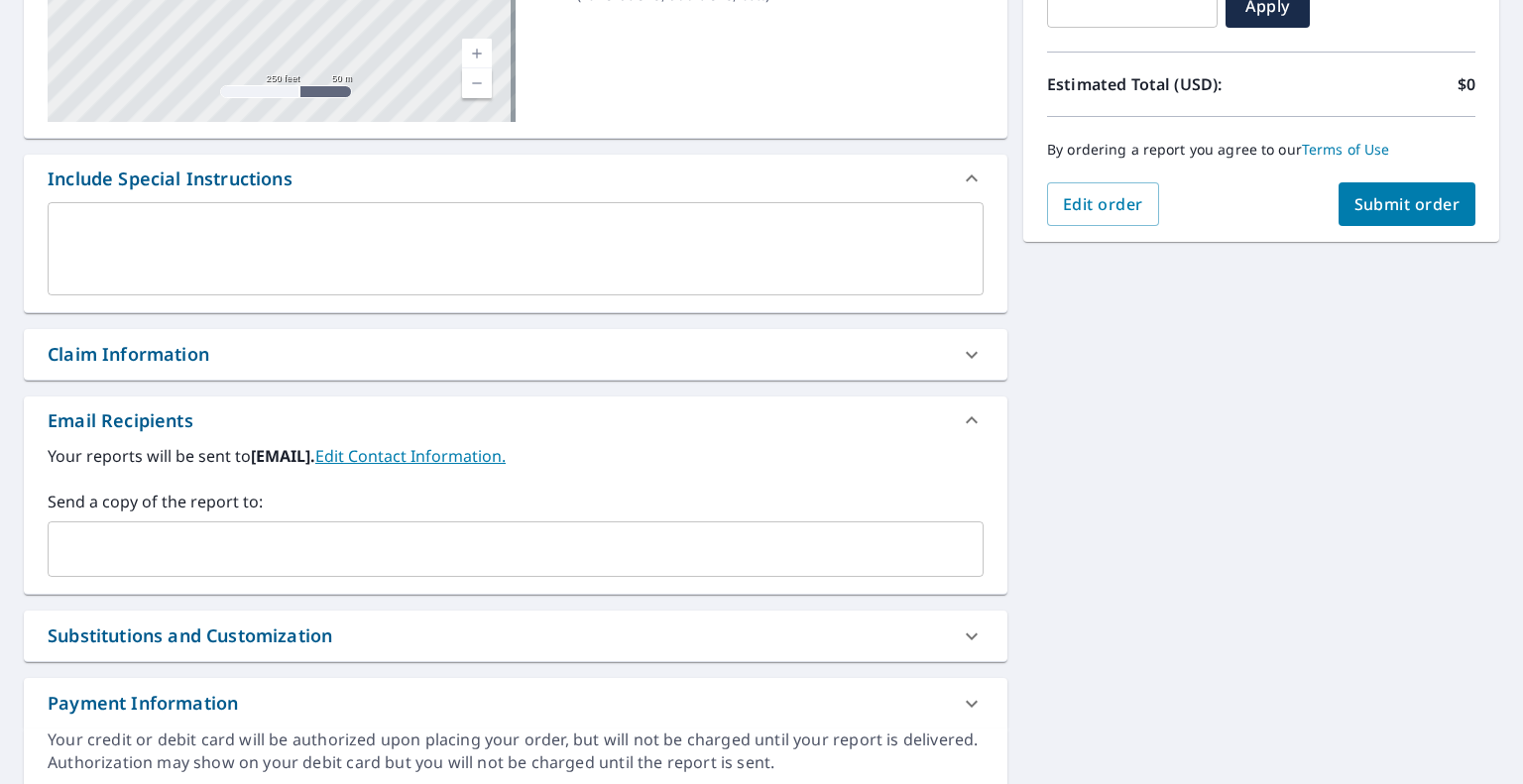 scroll, scrollTop: 462, scrollLeft: 0, axis: vertical 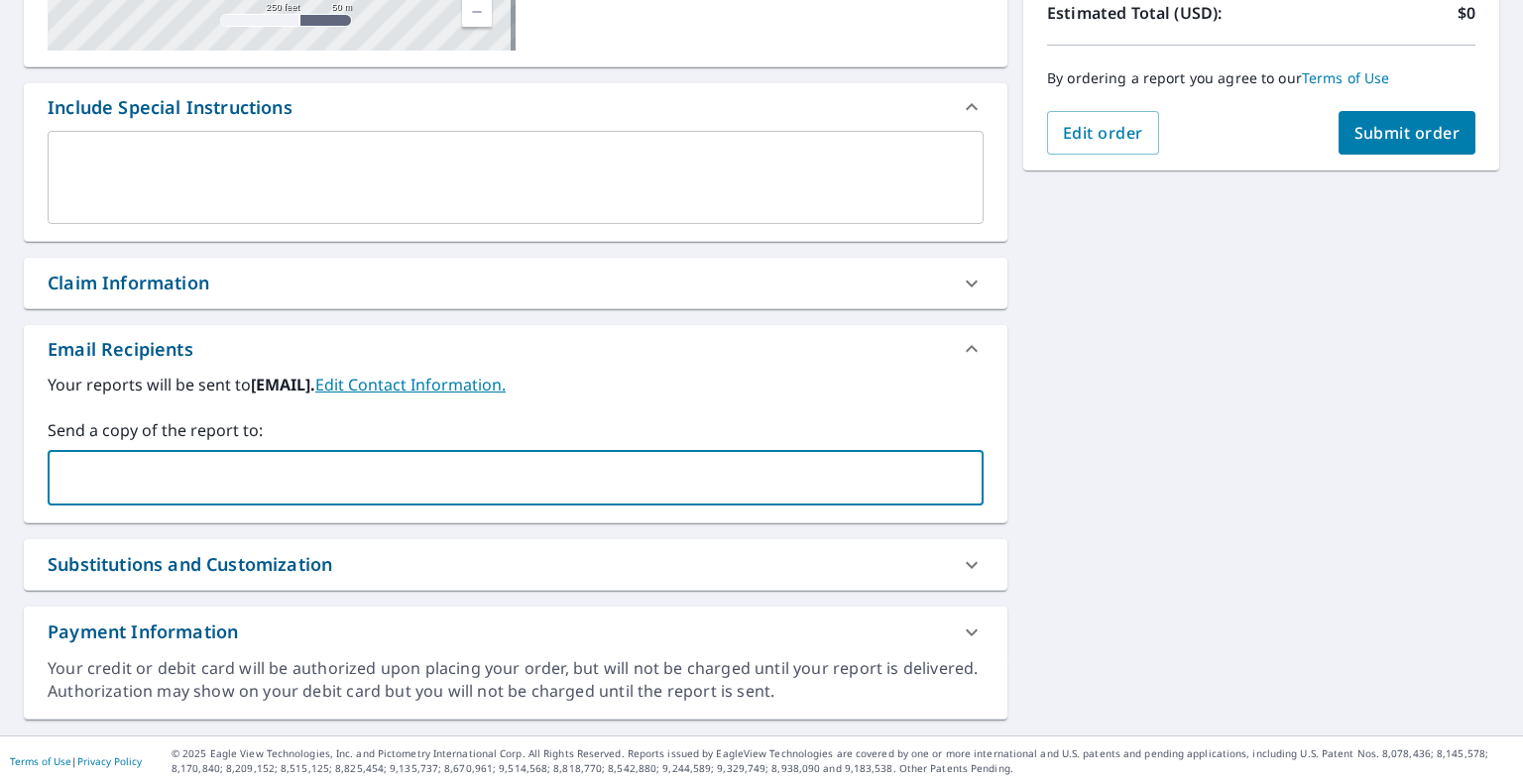 click at bounding box center (501, 478) 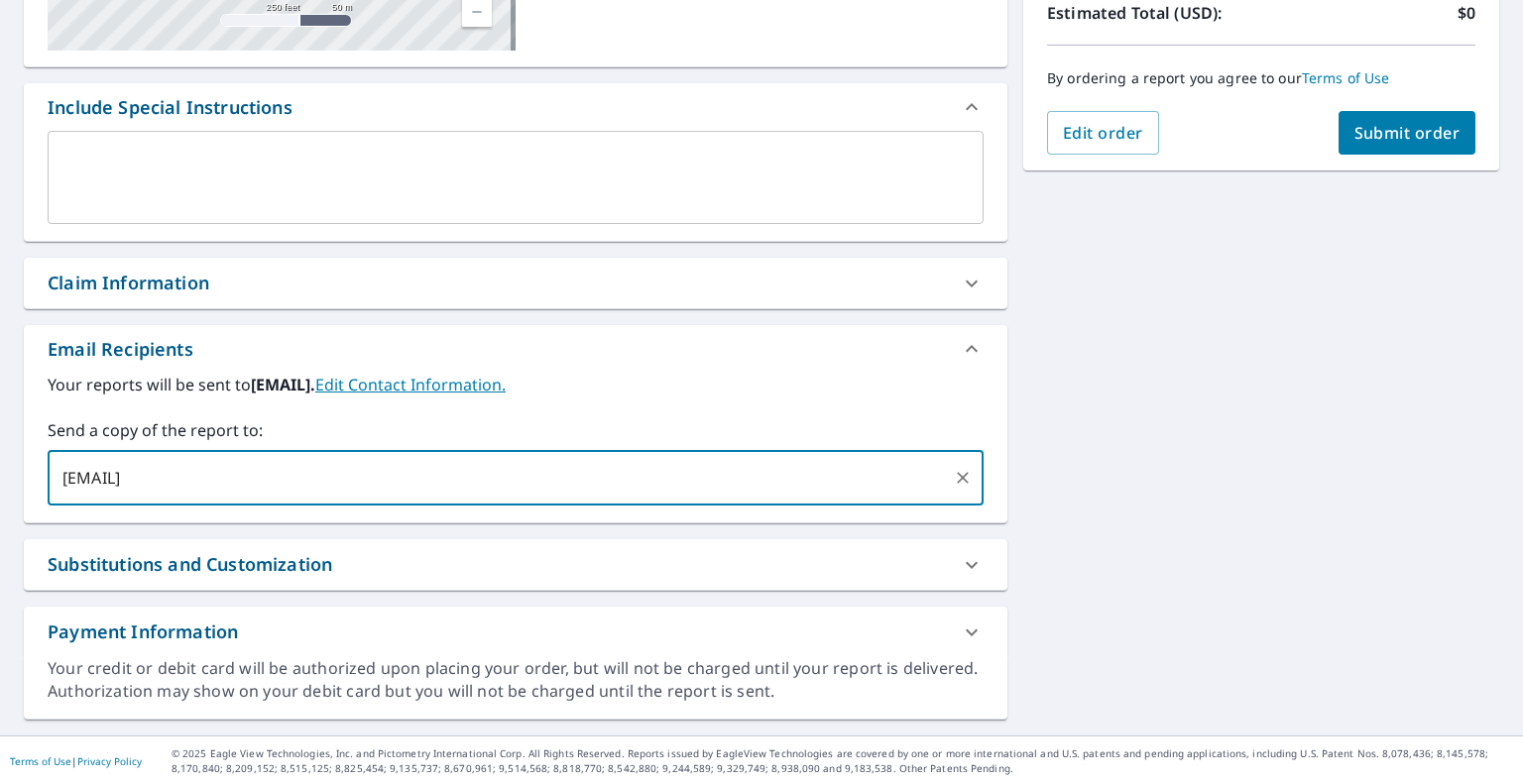 type on "[EMAIL]" 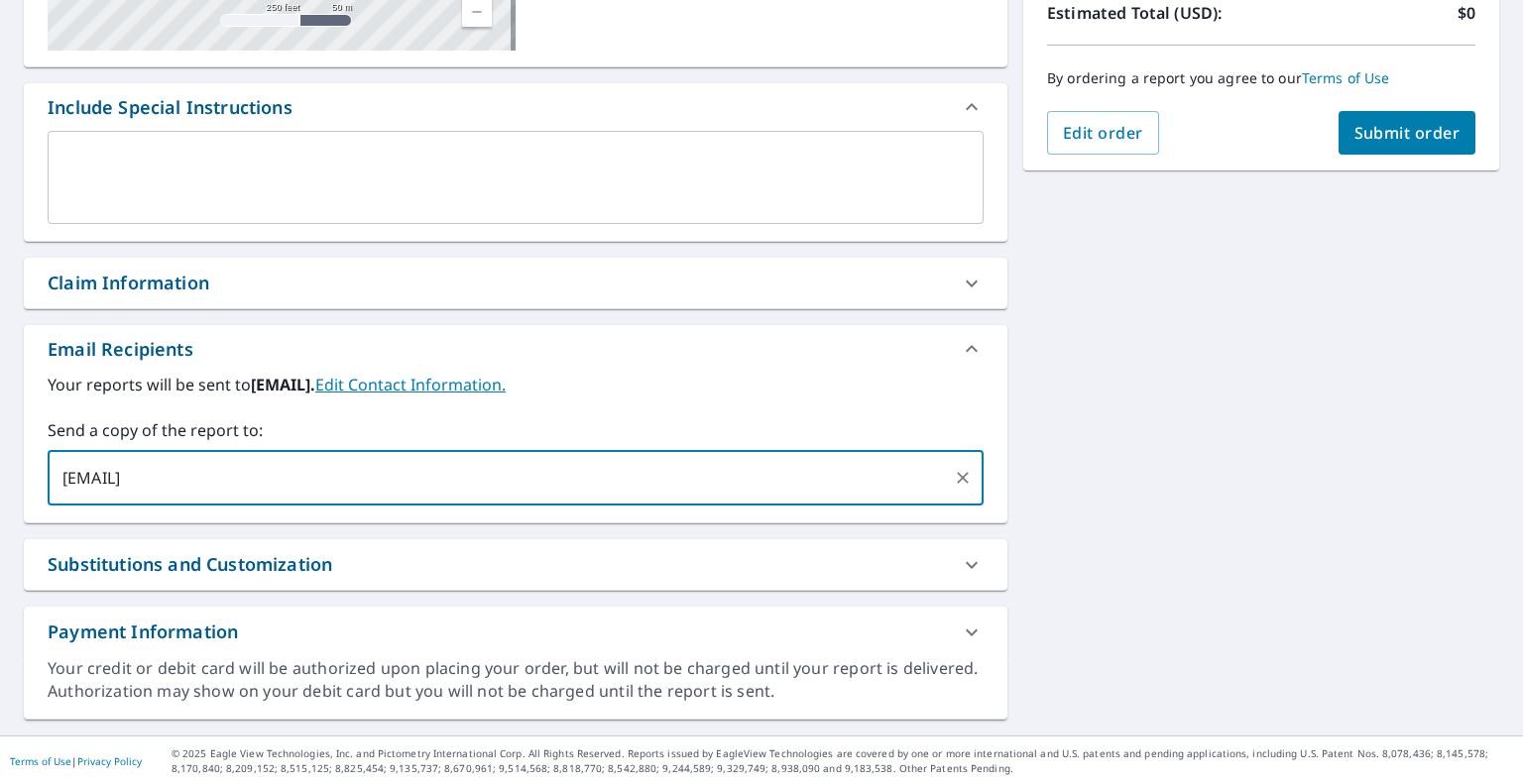 type 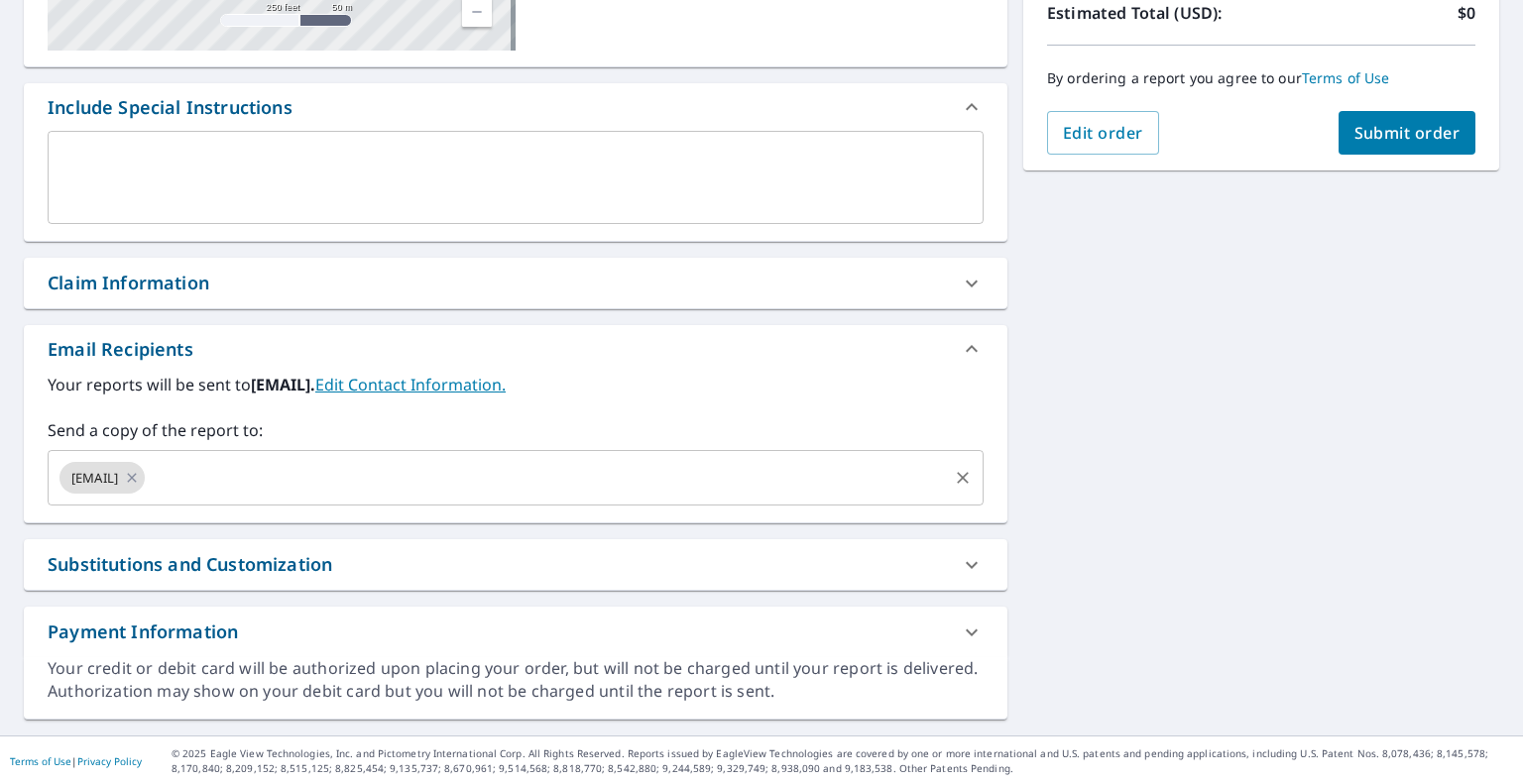 click at bounding box center (546, 478) 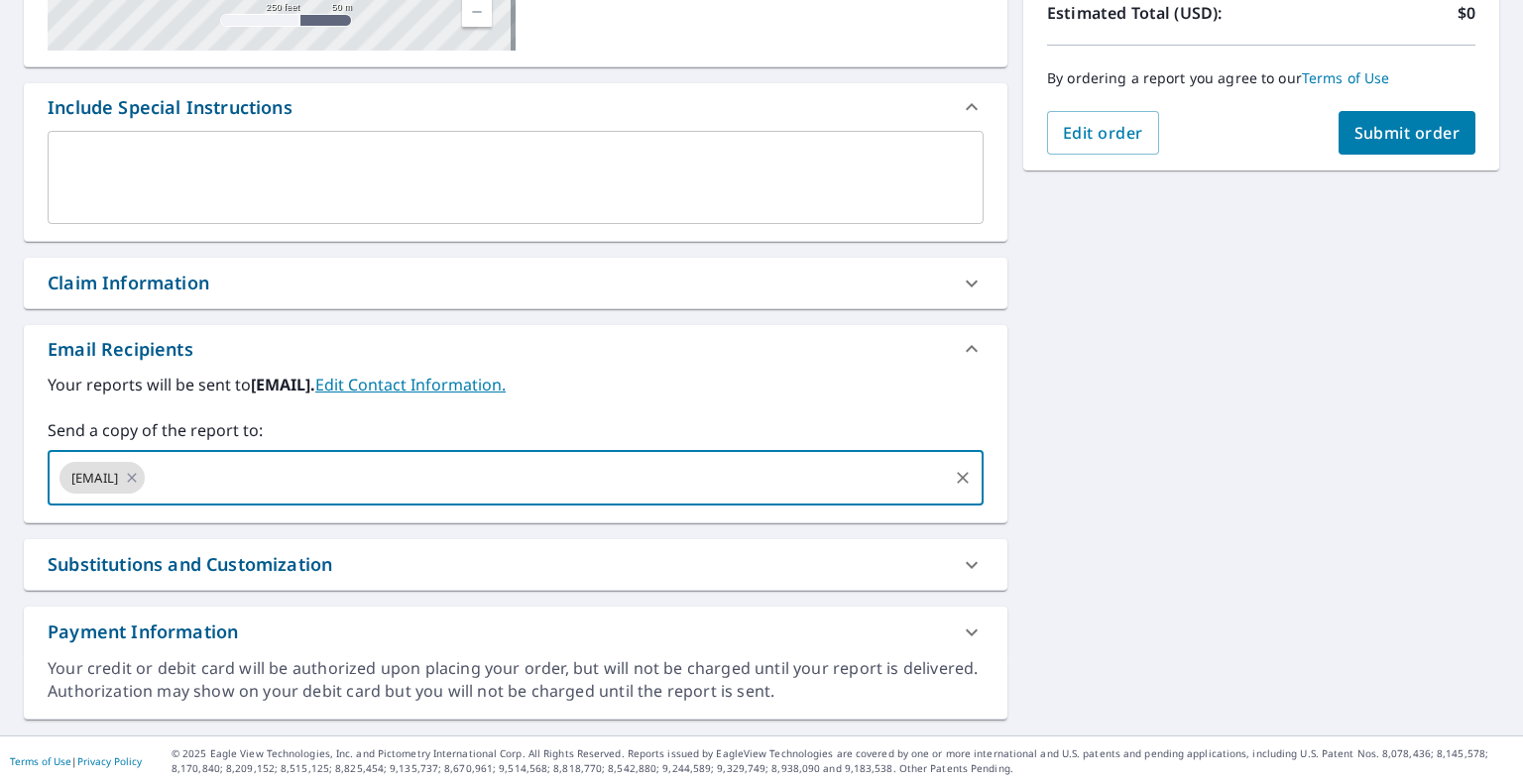 paste on "[EMAIL]" 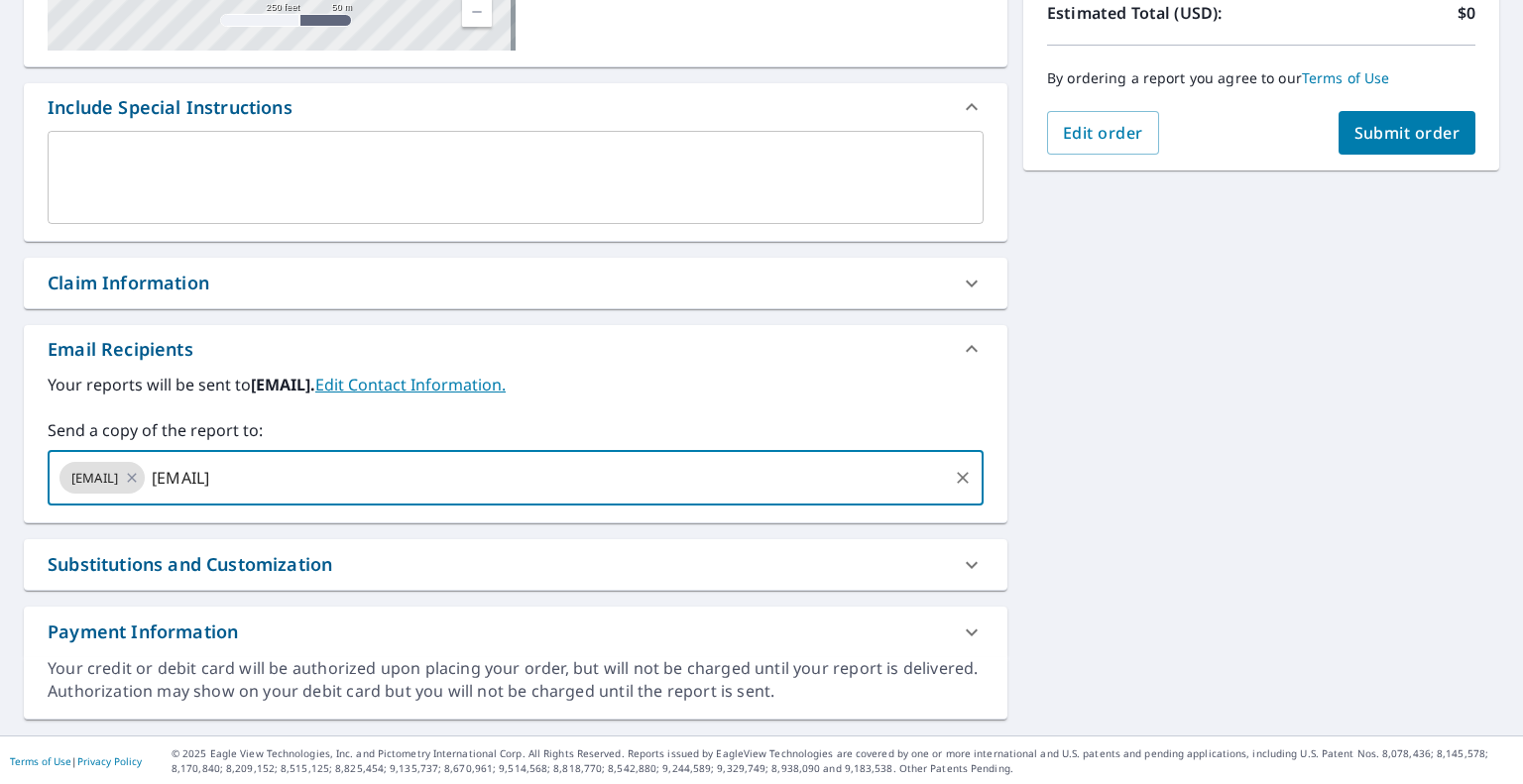 type on "[EMAIL]" 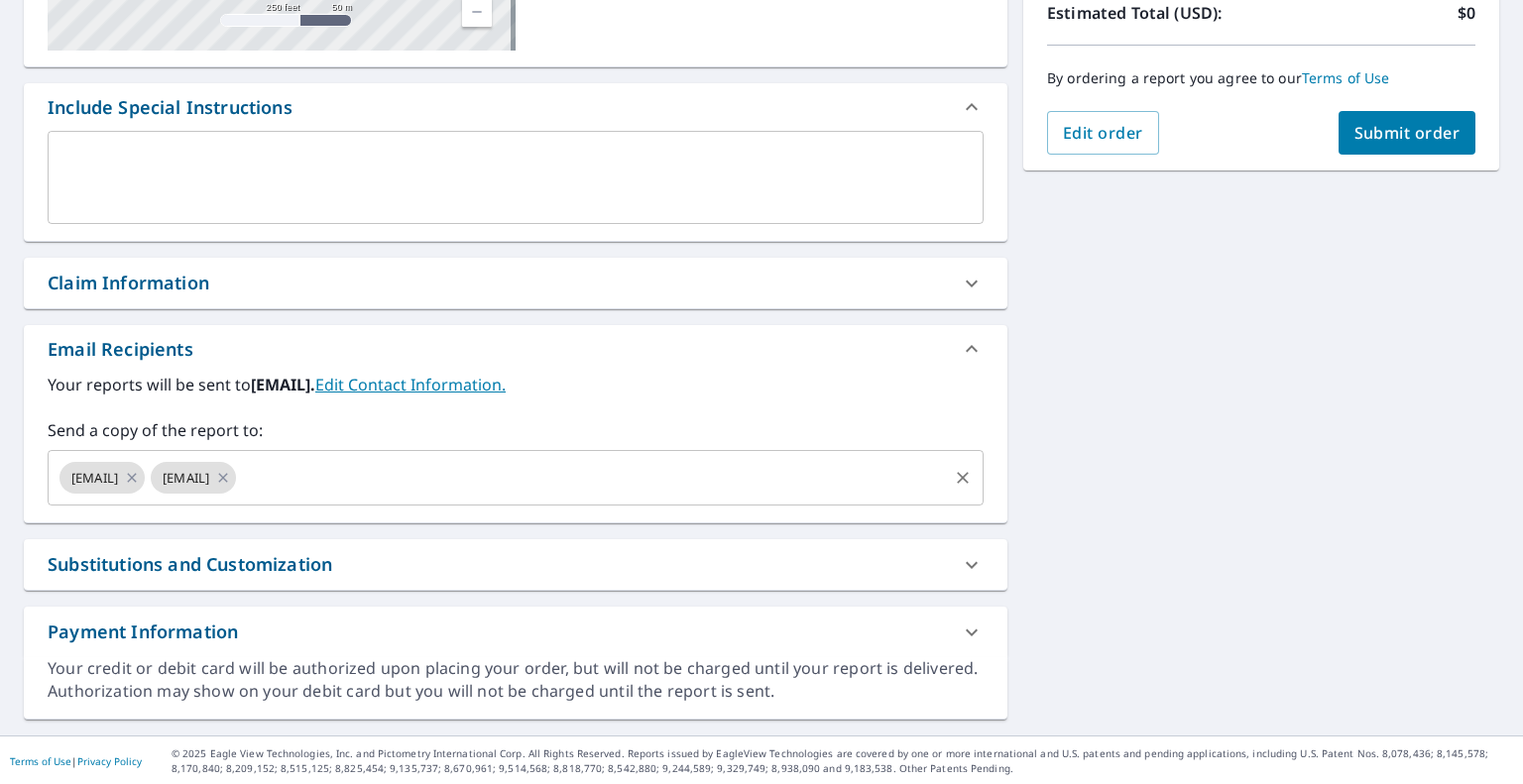 click at bounding box center [592, 478] 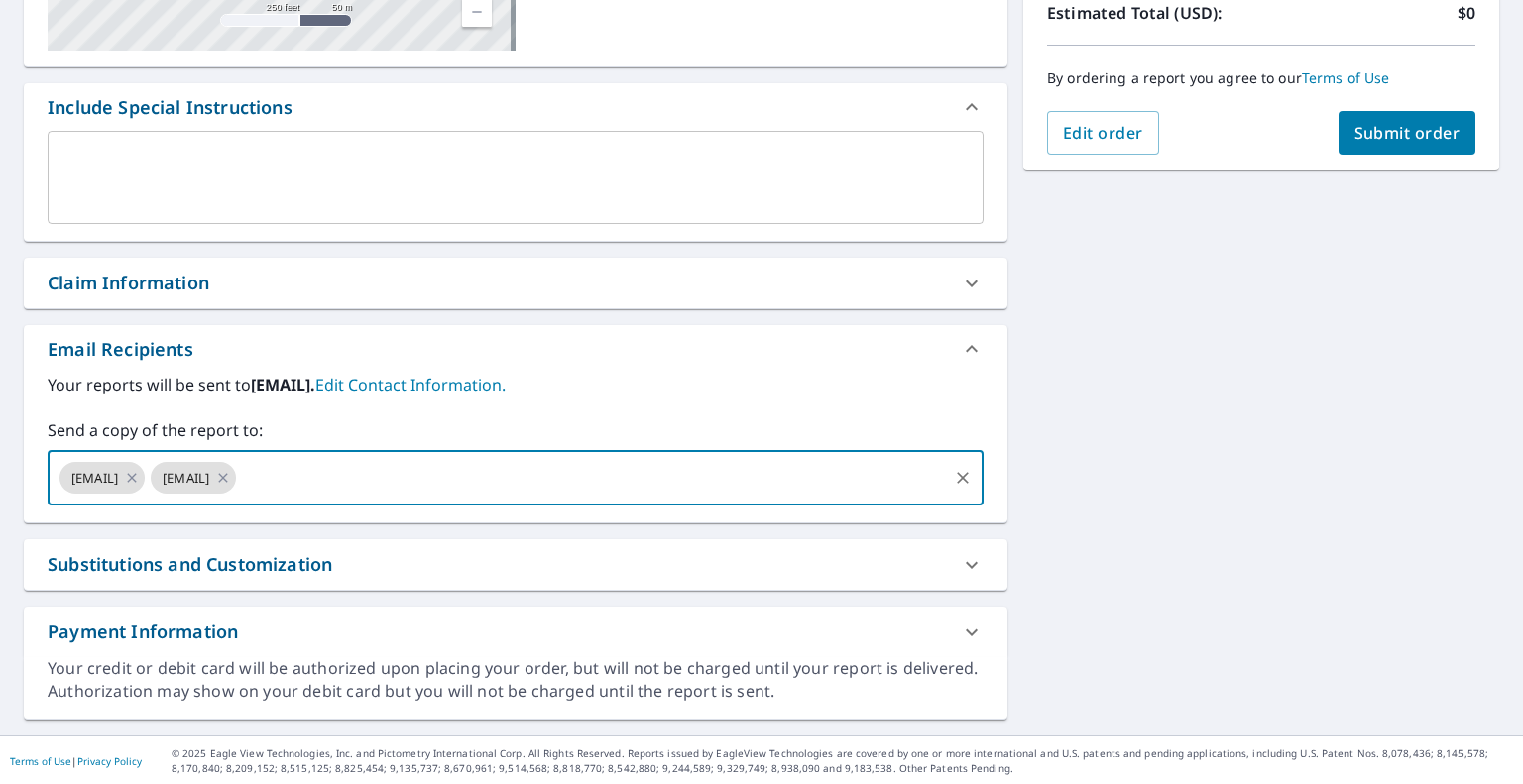 paste on "[EMAIL]" 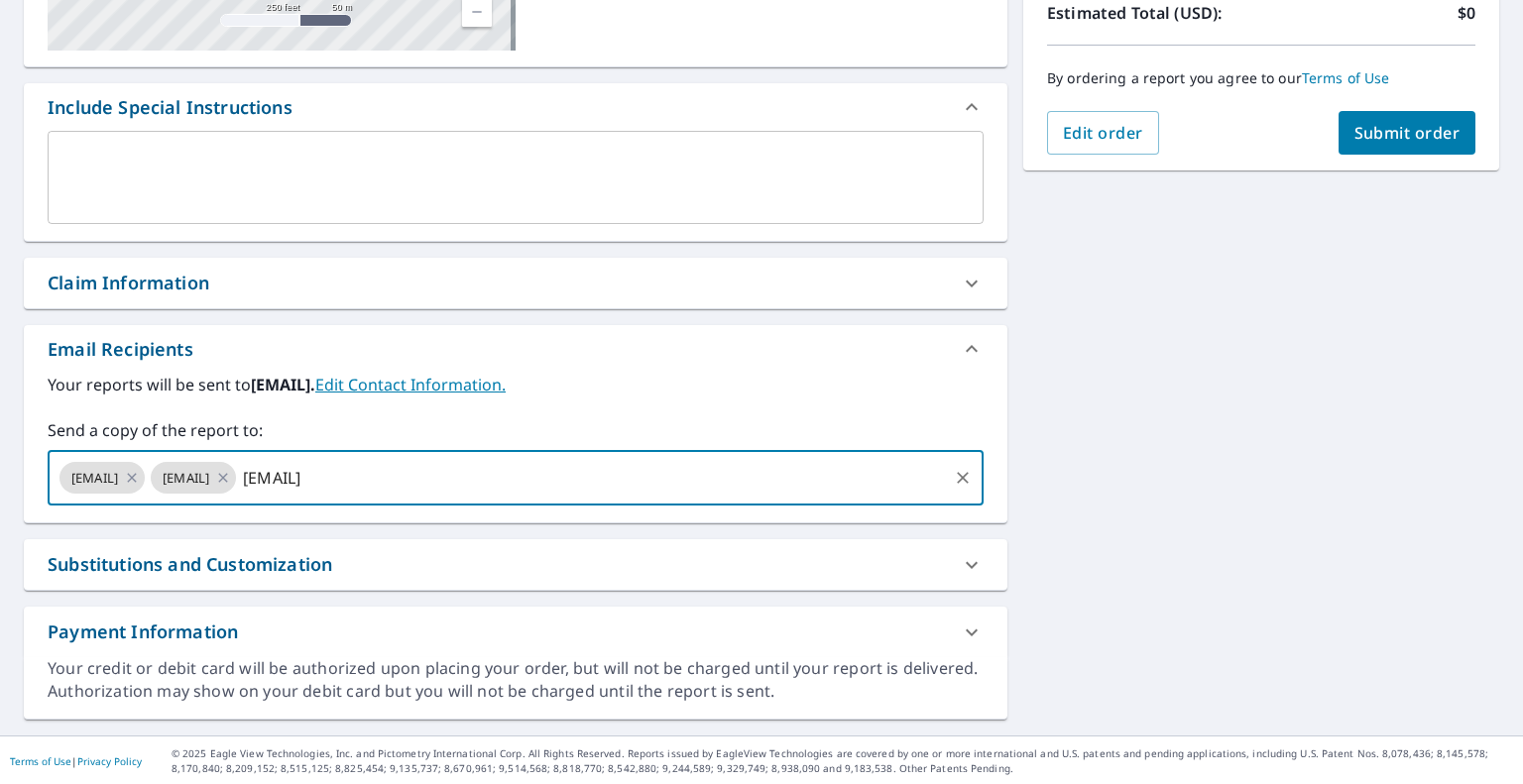 type on "[EMAIL]" 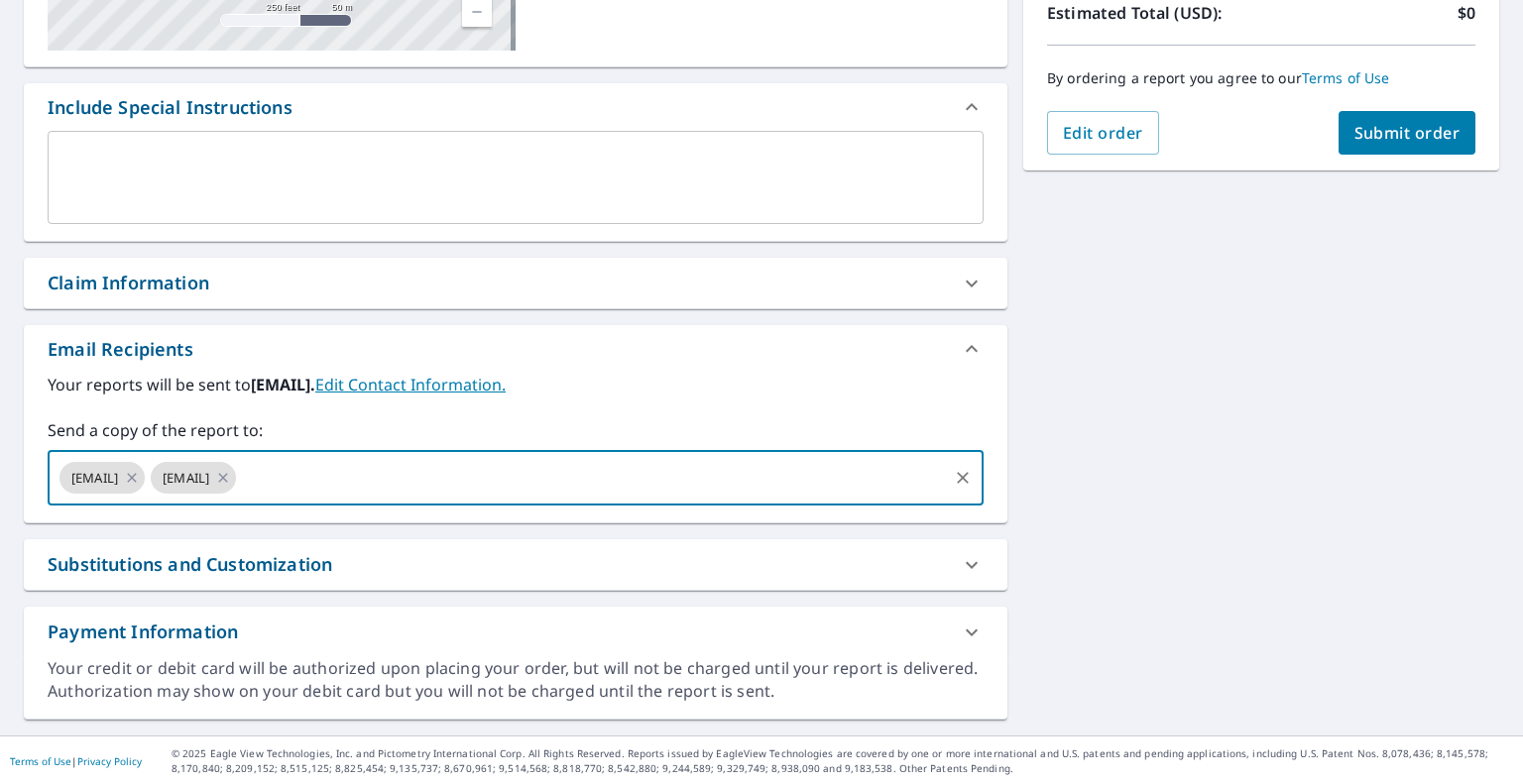 click on "[NUMBER] [STREET] [CITY], [STATE] Aerial Road A standard road map Aerial A detailed look from above Labels Labels 250 feet 50 m © 2025 TomTom, © Vexcel Imaging, © 2025 Microsoft Corporation,  © OpenStreetMap Terms PROPERTY TYPE Residential BUILDING ID [NUMBER] [STREET], [CITY], [STATE] Changes to structures in last 4 years ( renovations, additions, etc. ) Include Special Instructions x ​ Claim Information Claim number ​ Claim information ​ PO number ​ Date of loss ​ Cat ID ​ Email Recipients Your reports will be sent to  [EMAIL].  Edit Contact Information. Send a copy of the report to: [EMAIL] [EMAIL] ​ Substitutions and Customization Roof measurement report substitutions If a Premium Report is unavailable send me an Extended Coverage 3D Report: Yes No Ask If an Extended Coverage 3D Report is unavailable send me an Extended Coverage 2D Report: Yes No Ask Yes No Ask Additional Report Formats DXF RXF XML Show options $0" at bounding box center [762, 228] 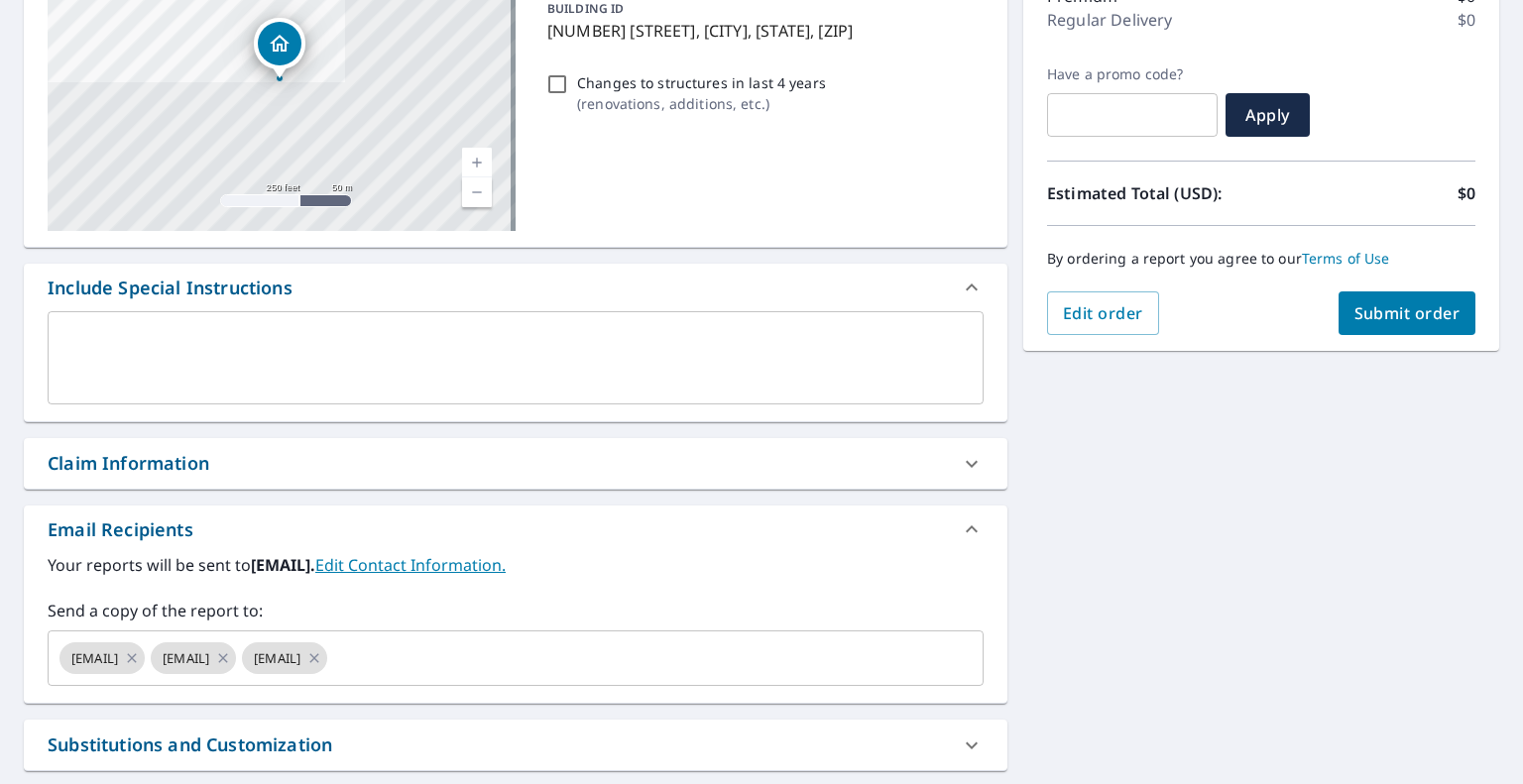 scroll, scrollTop: 165, scrollLeft: 0, axis: vertical 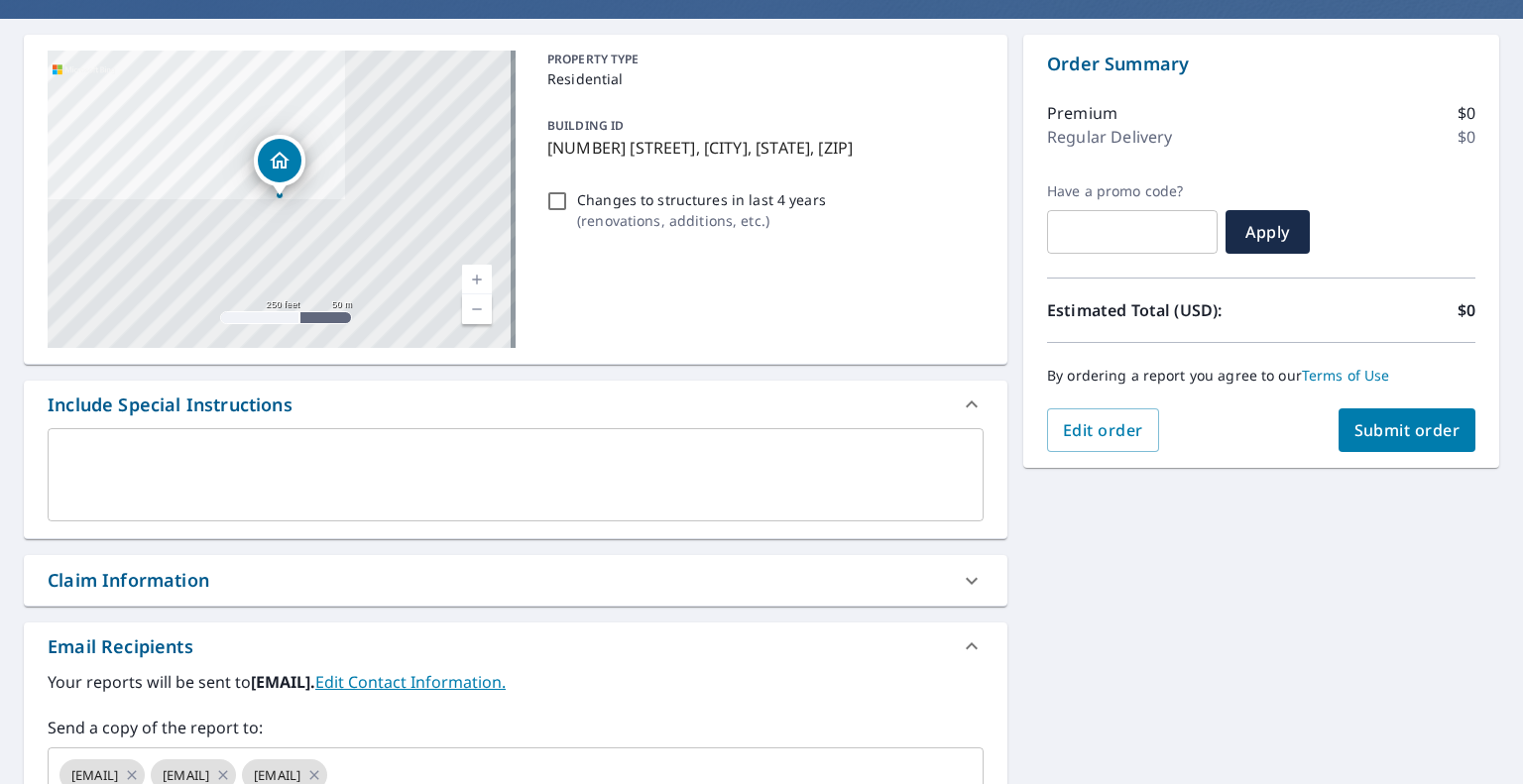 click on "Submit order" at bounding box center [1407, 430] 